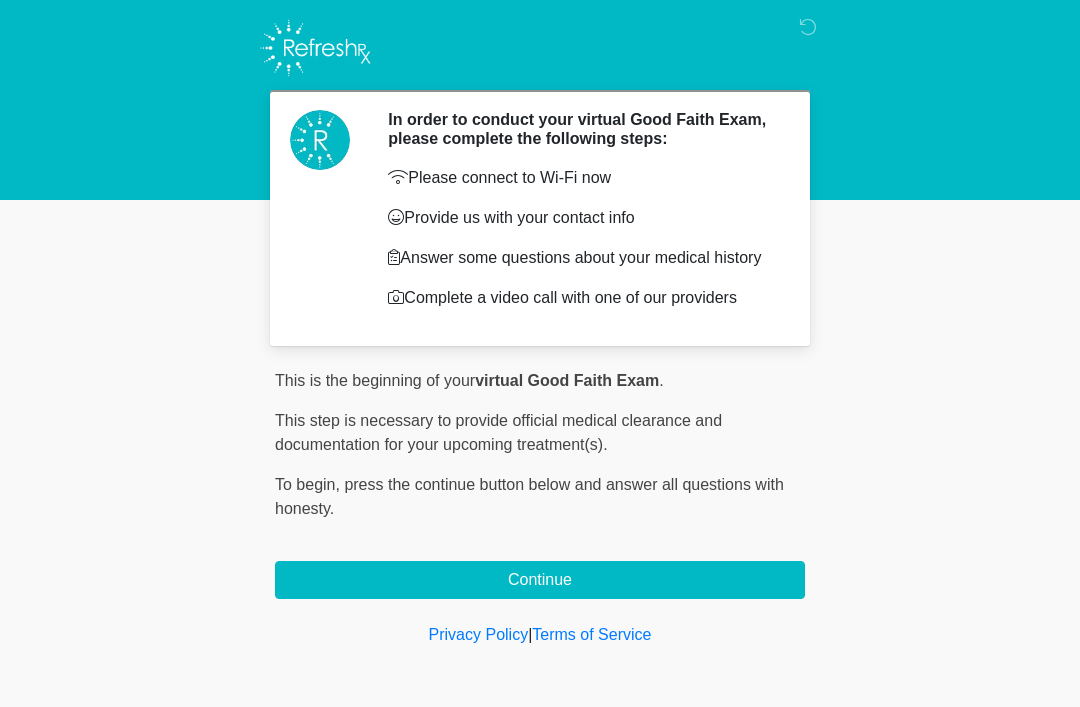 scroll, scrollTop: 8, scrollLeft: 0, axis: vertical 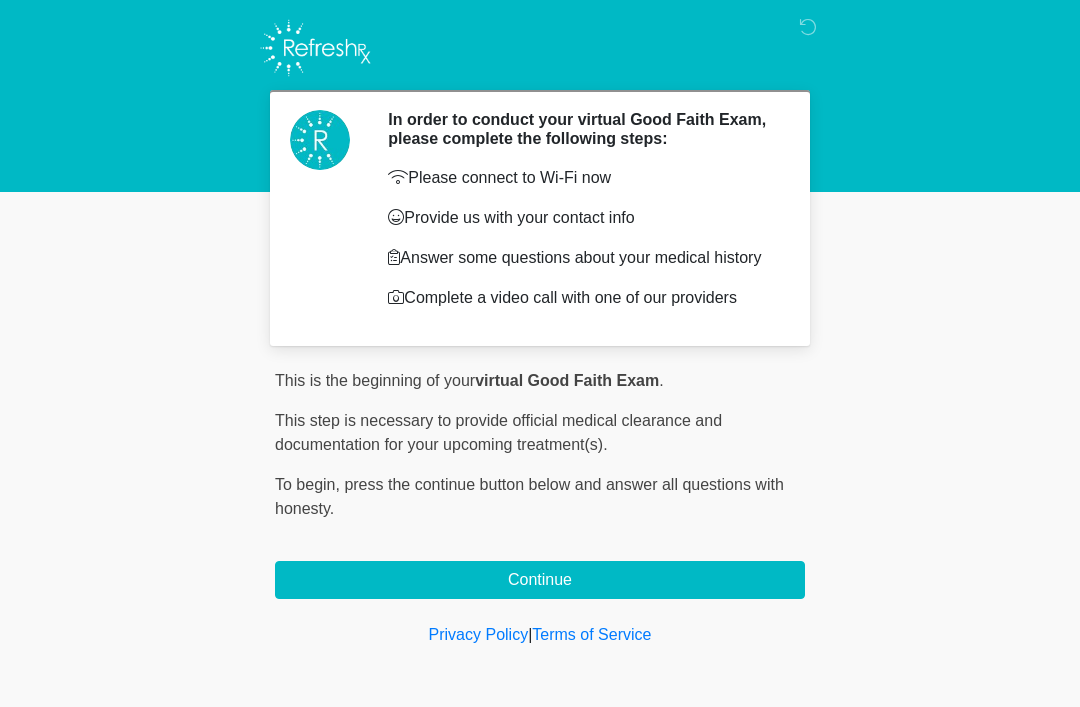 click on "Continue" at bounding box center [540, 580] 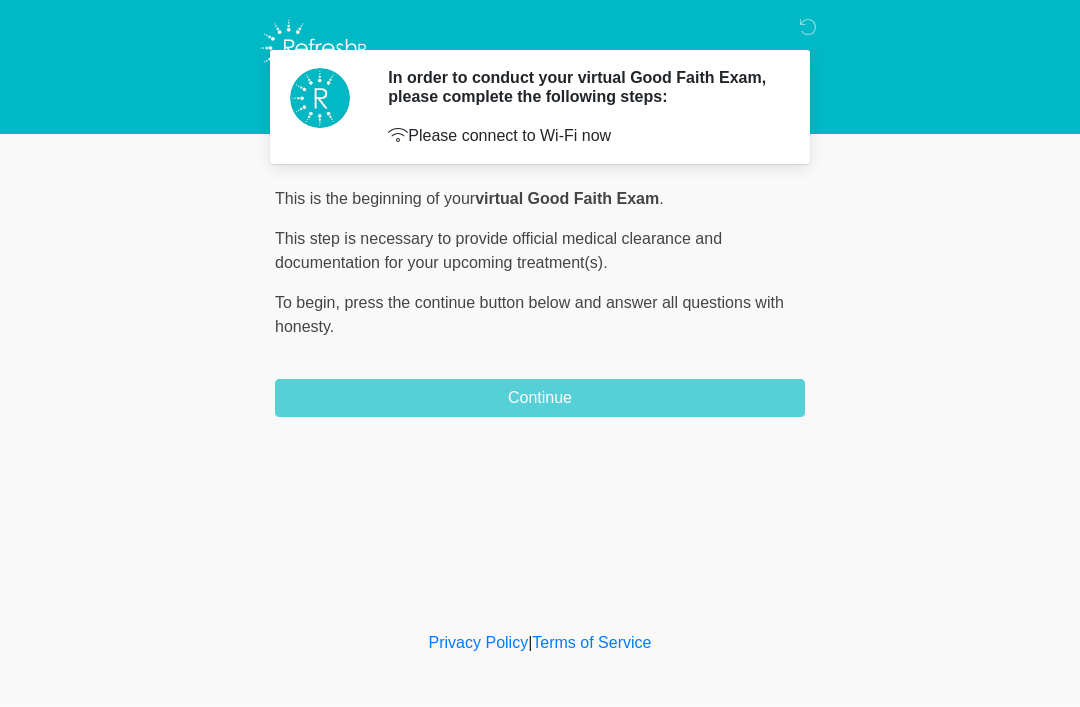 scroll, scrollTop: 0, scrollLeft: 0, axis: both 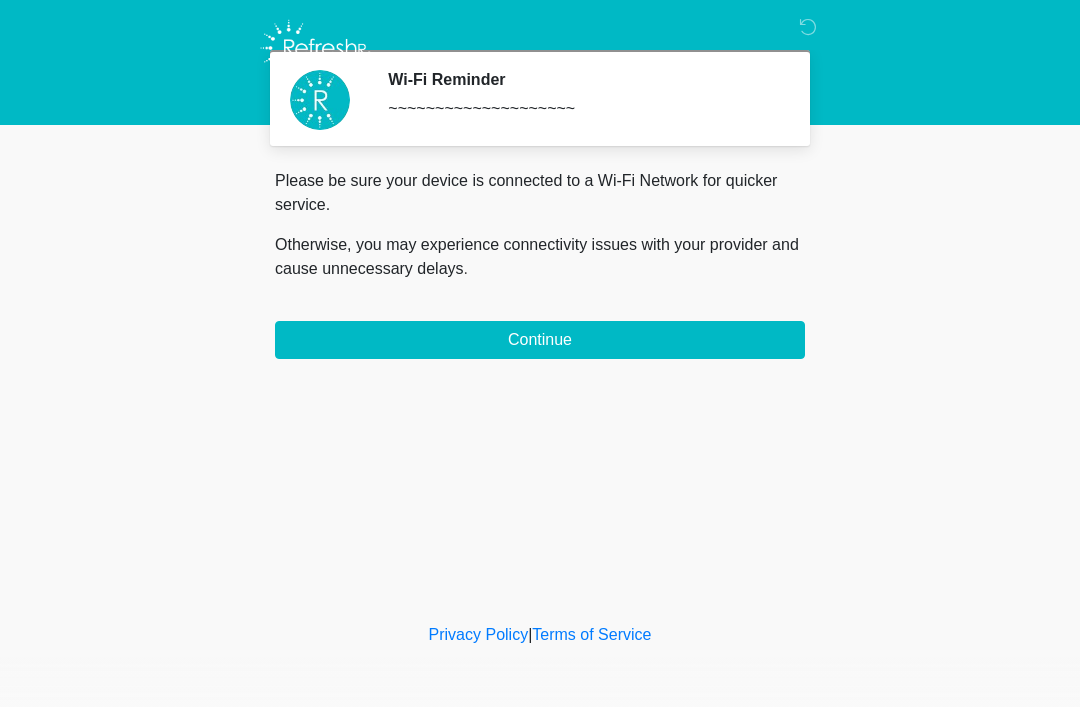 click on "Continue" at bounding box center [540, 340] 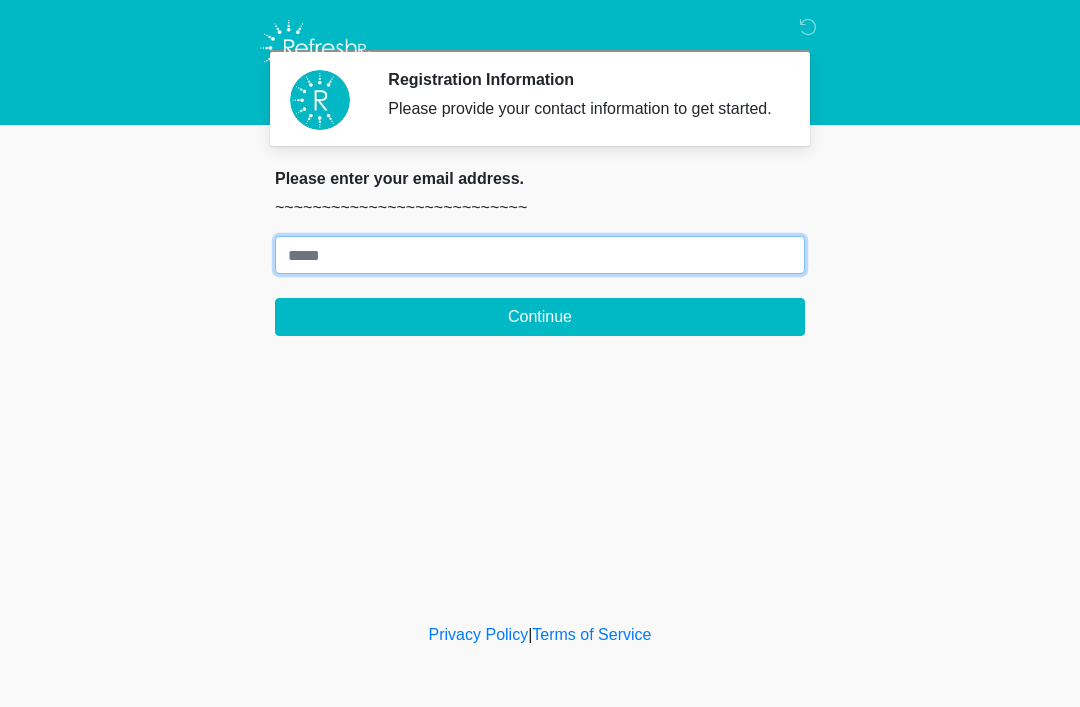 click on "Where should we email your treatment plan?" at bounding box center [540, 255] 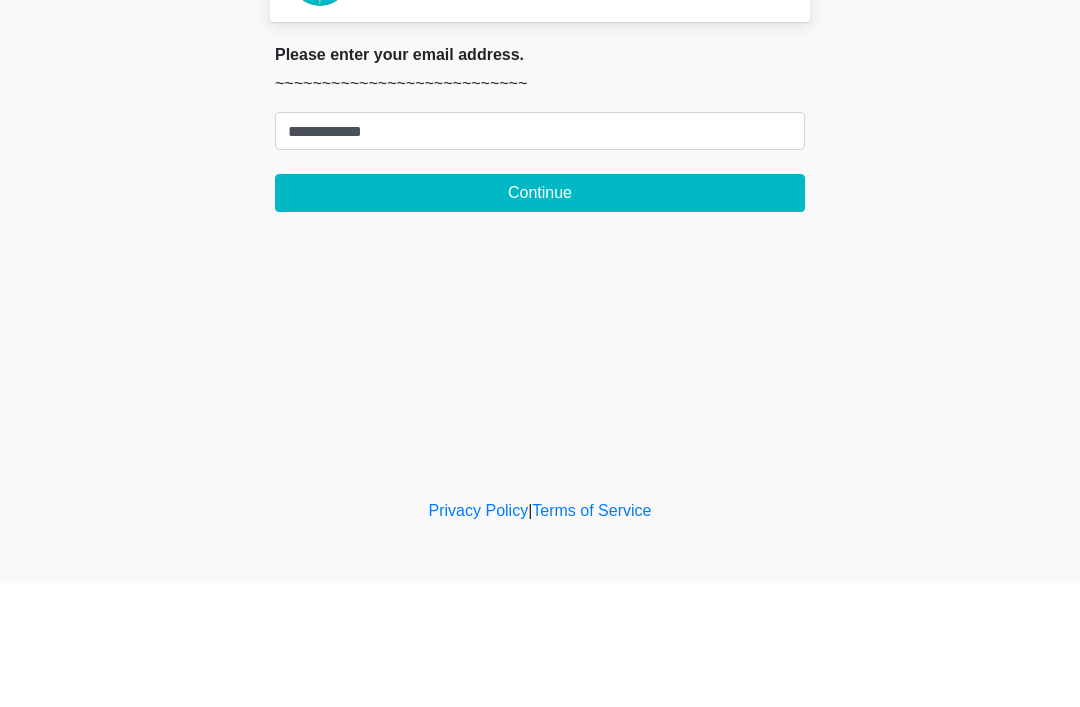 click on "Continue" at bounding box center (540, 317) 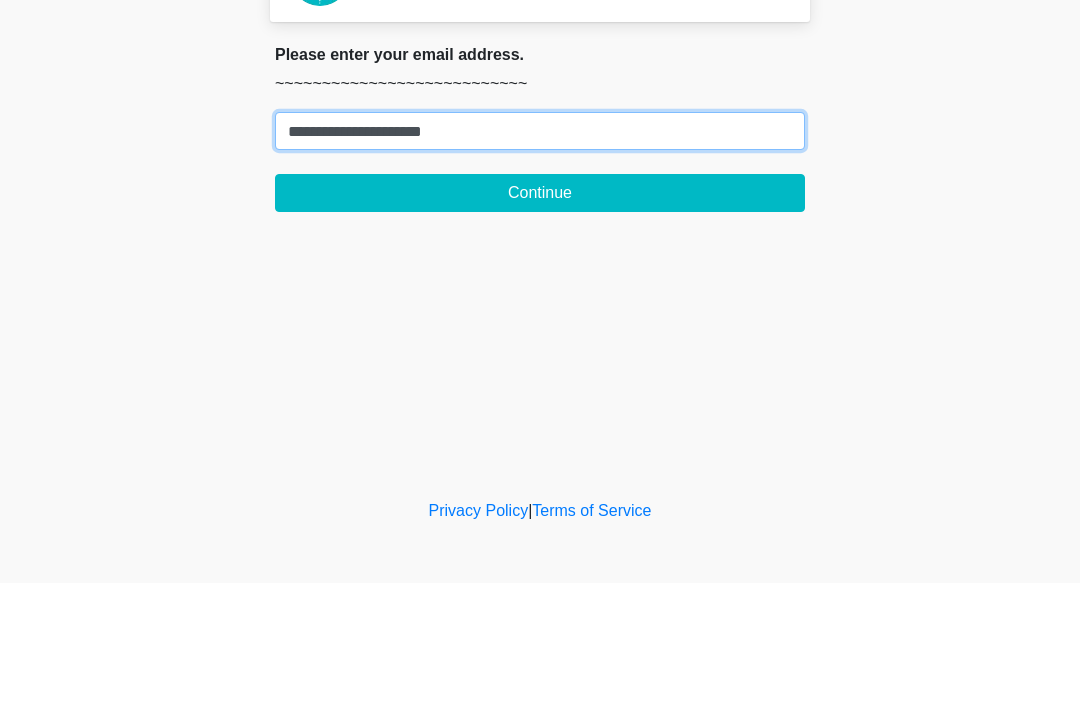 type on "**********" 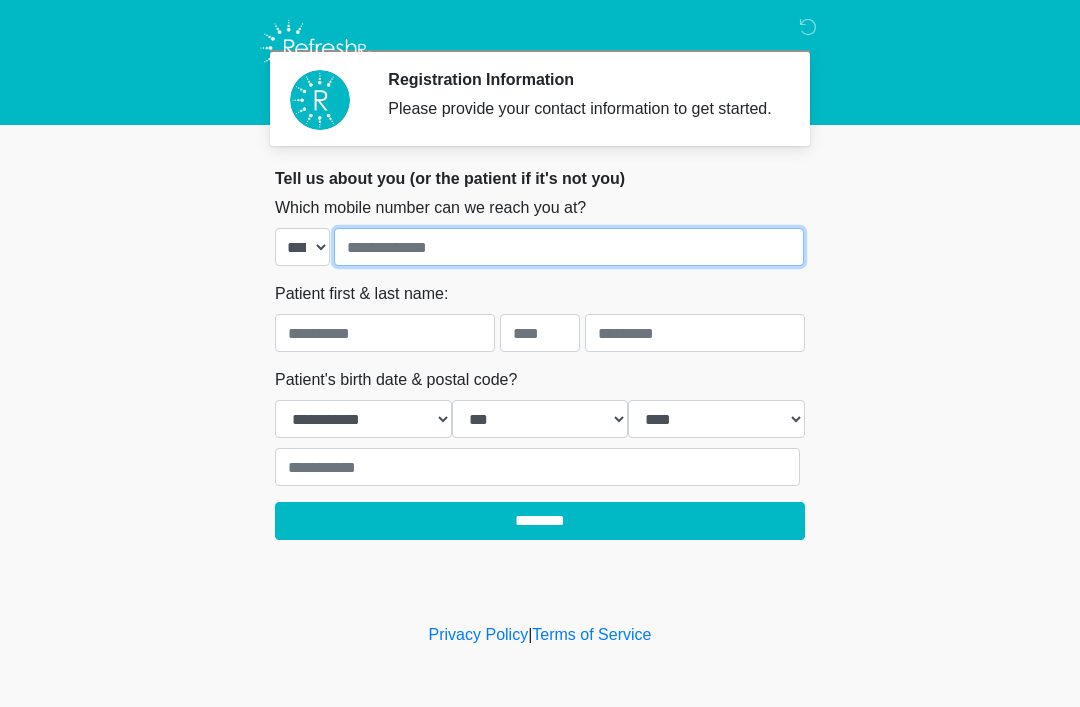 click at bounding box center (569, 247) 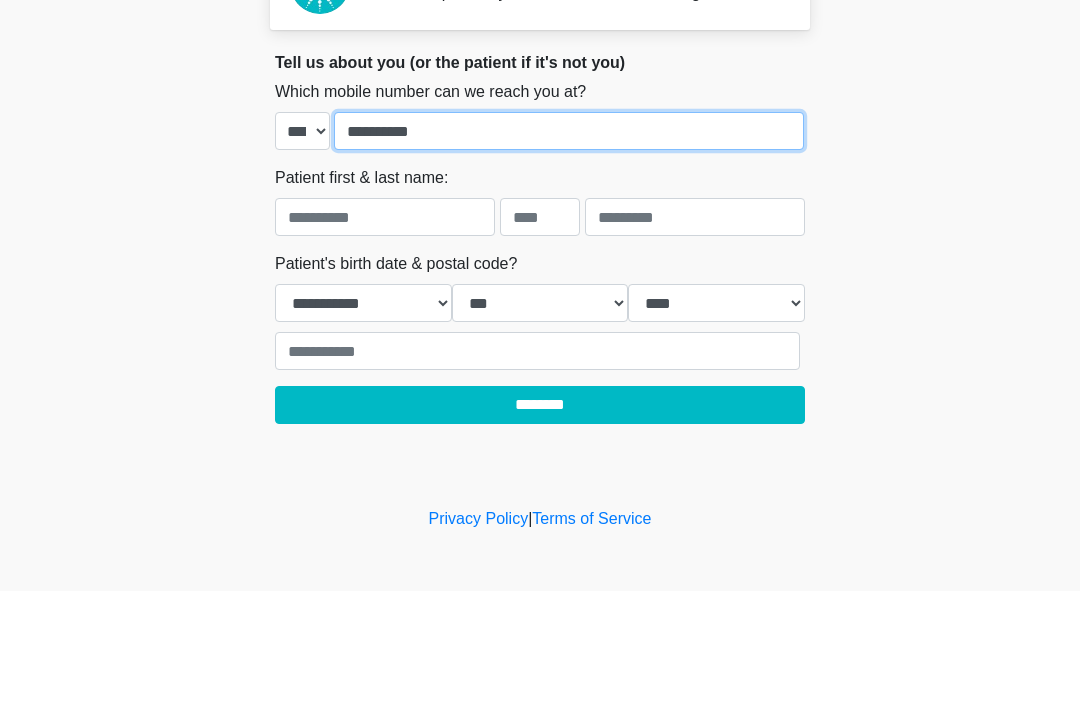 type on "**********" 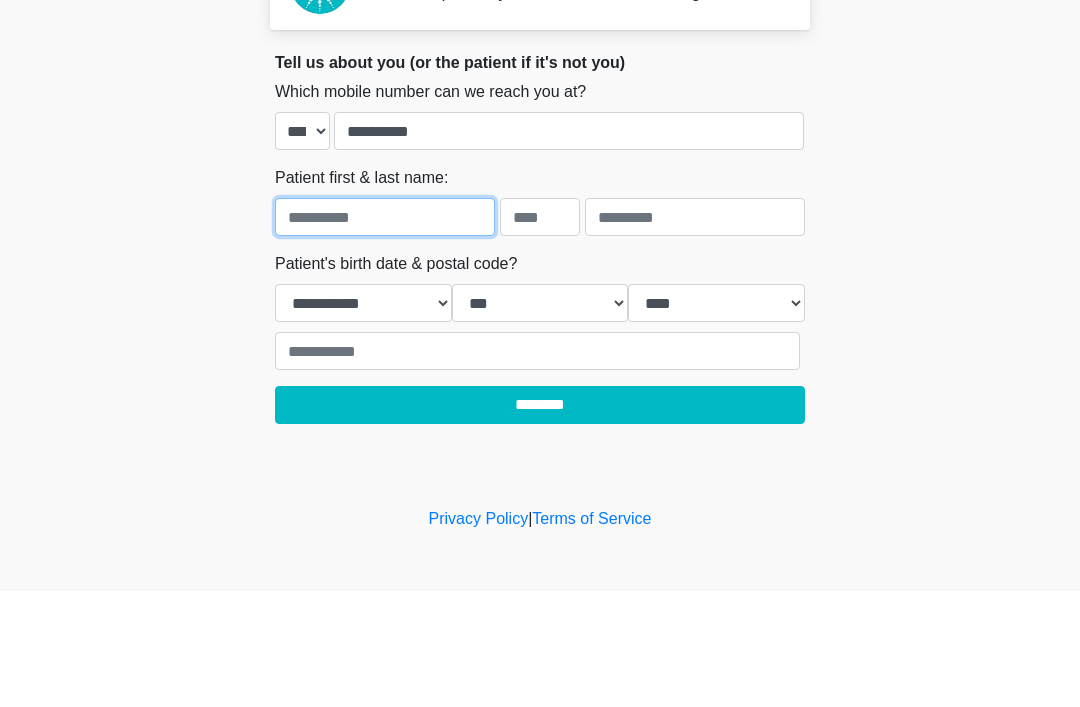 click at bounding box center (385, 333) 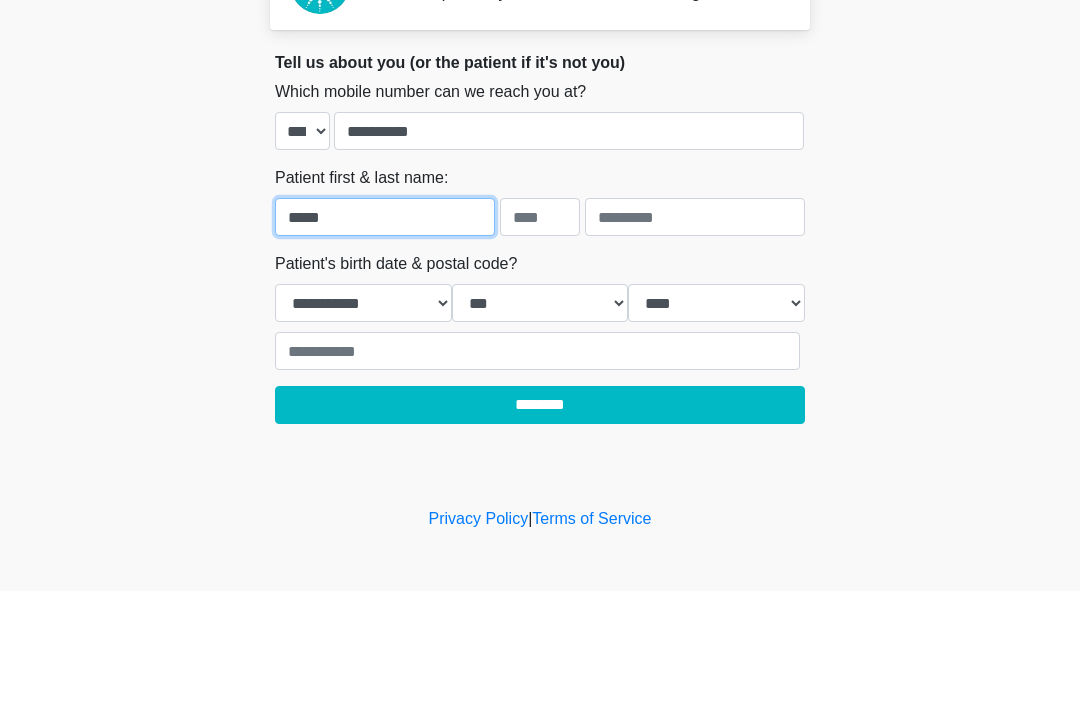 type on "*****" 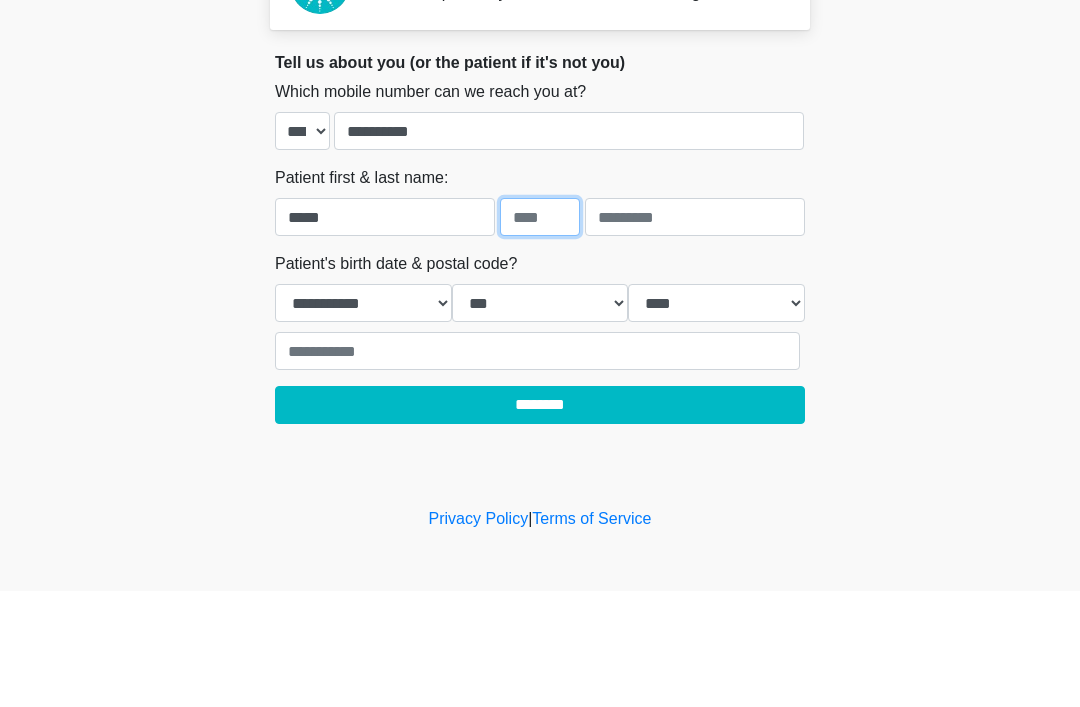 click at bounding box center [540, 333] 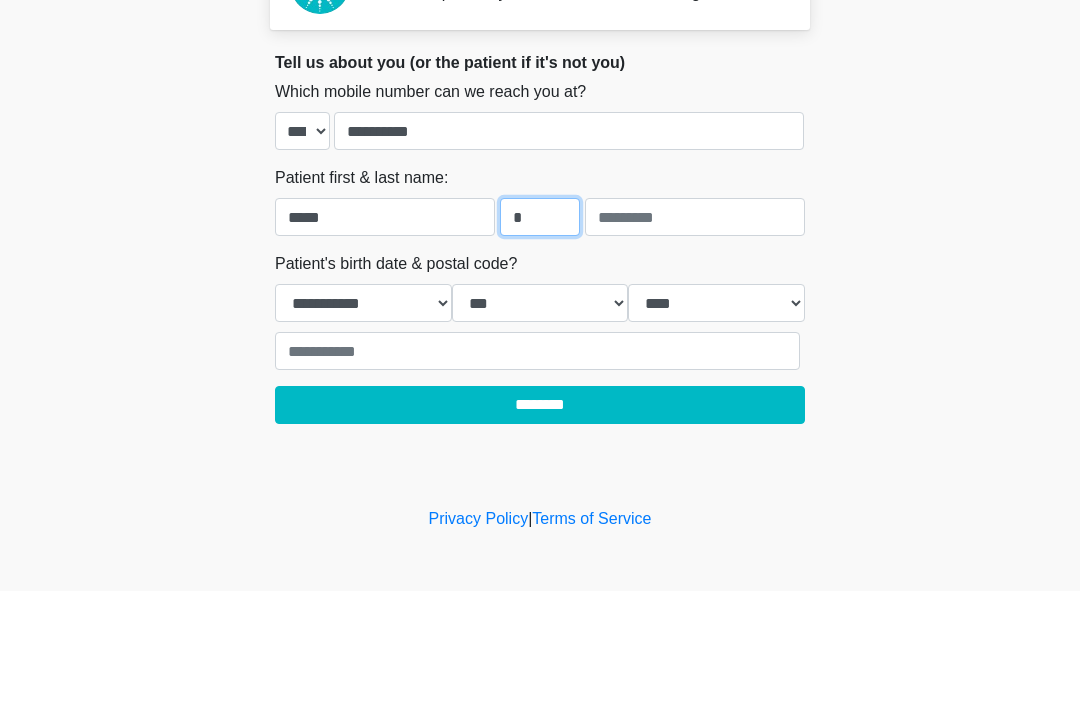 type on "*" 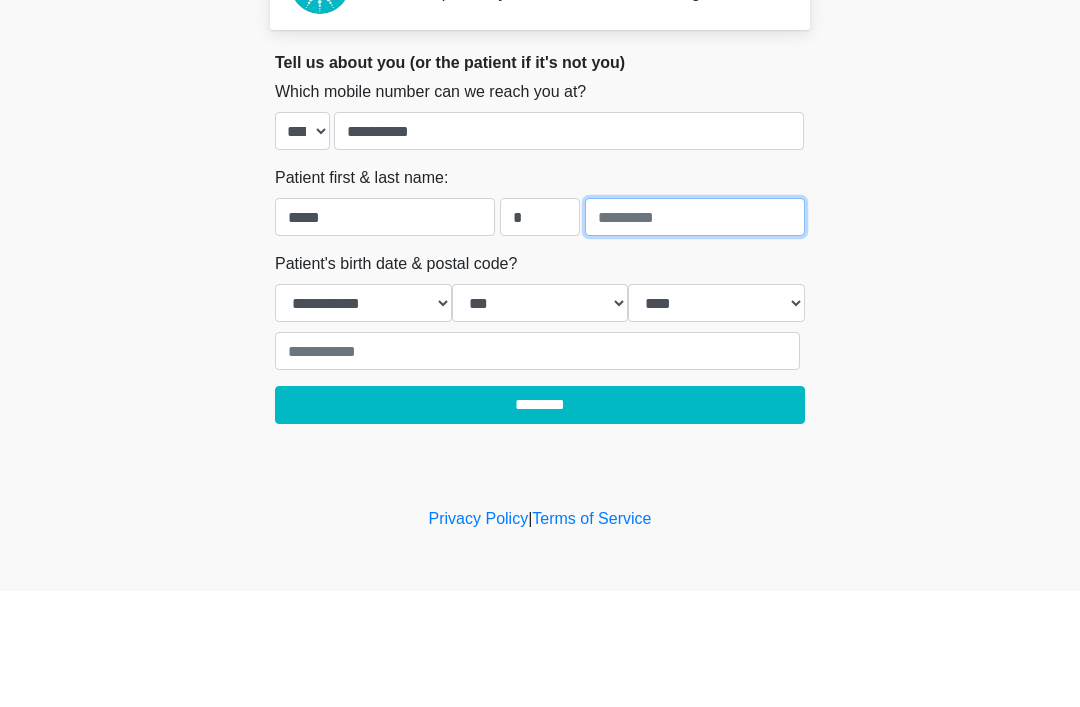click at bounding box center (695, 333) 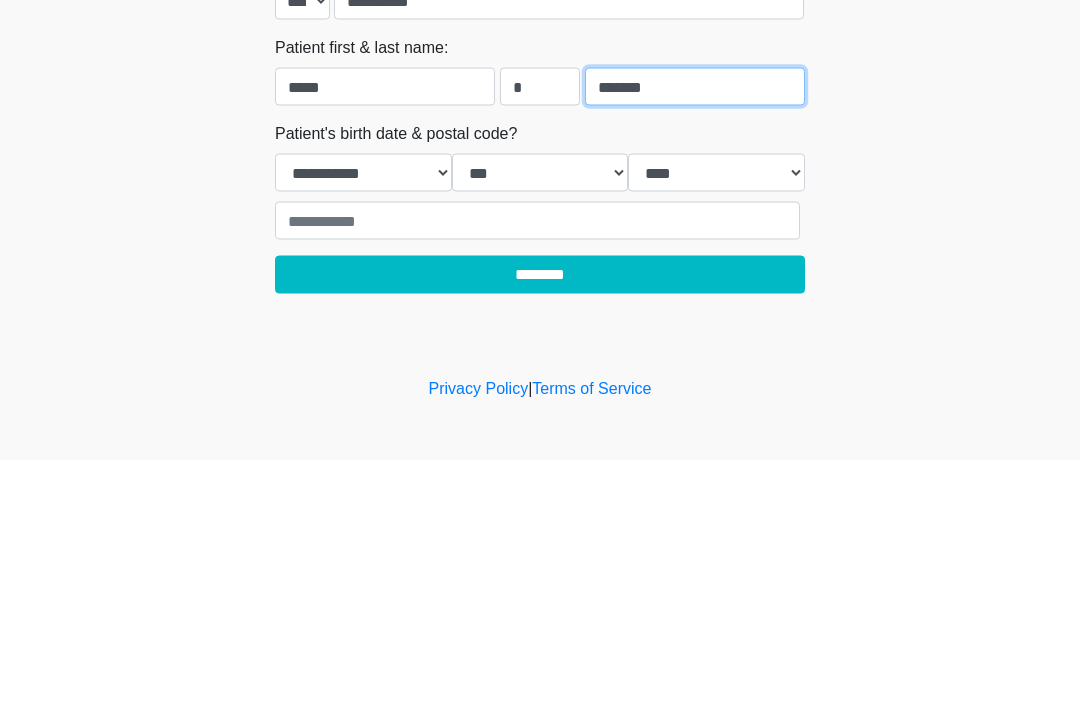 type on "*******" 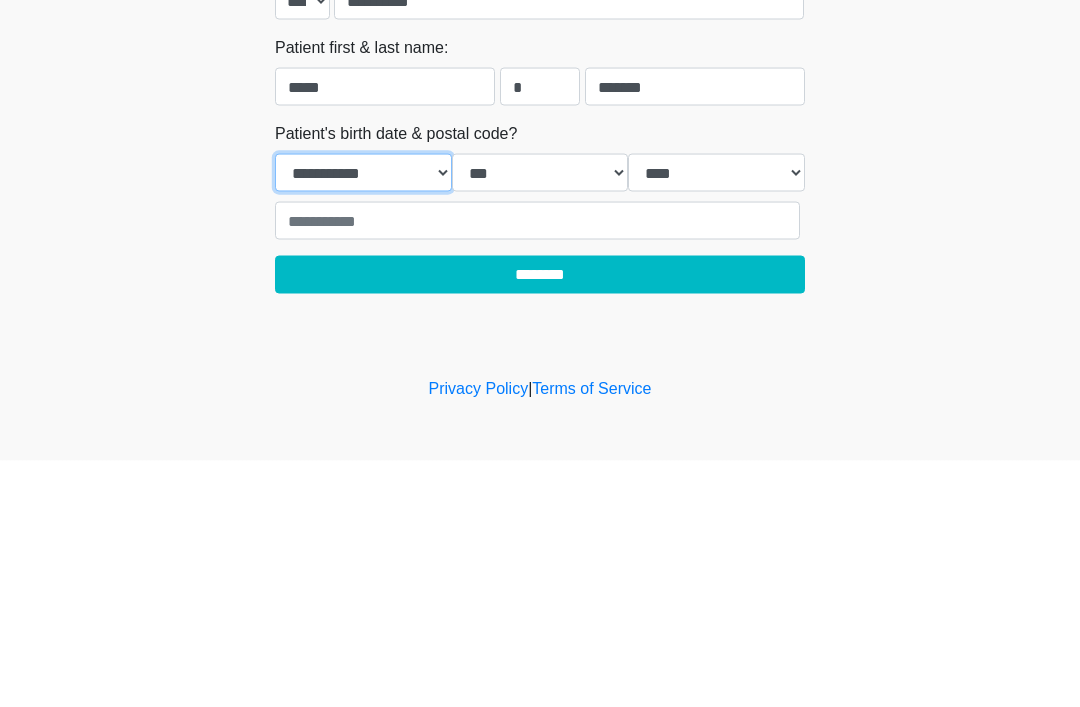 click on "**********" at bounding box center [363, 419] 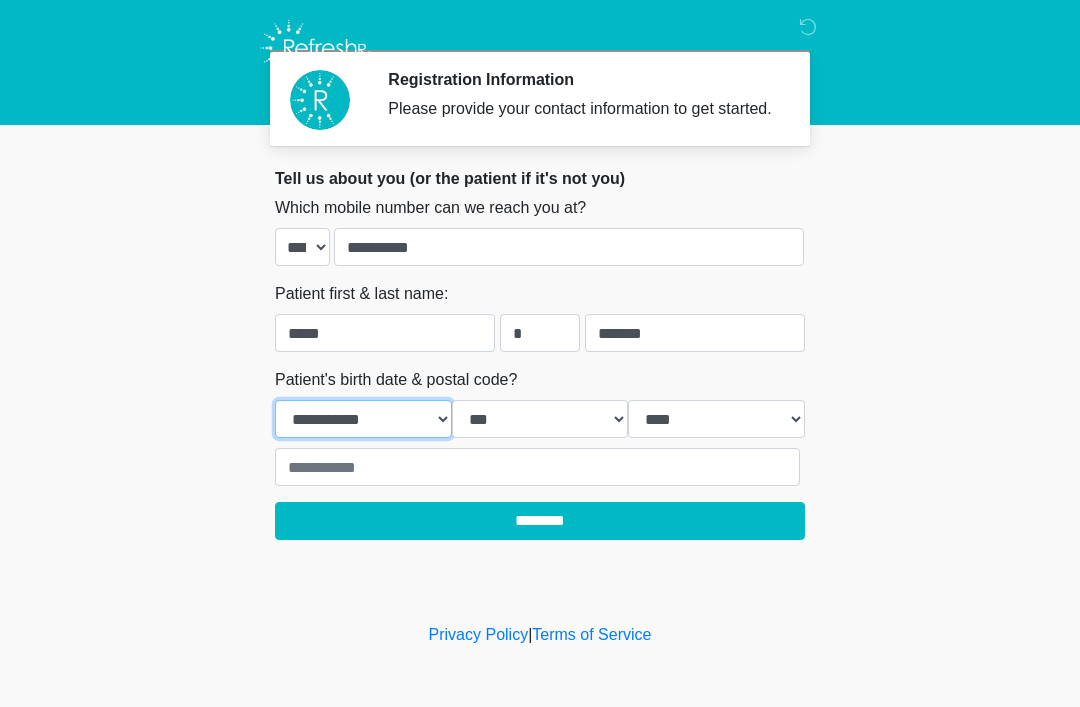 select on "*" 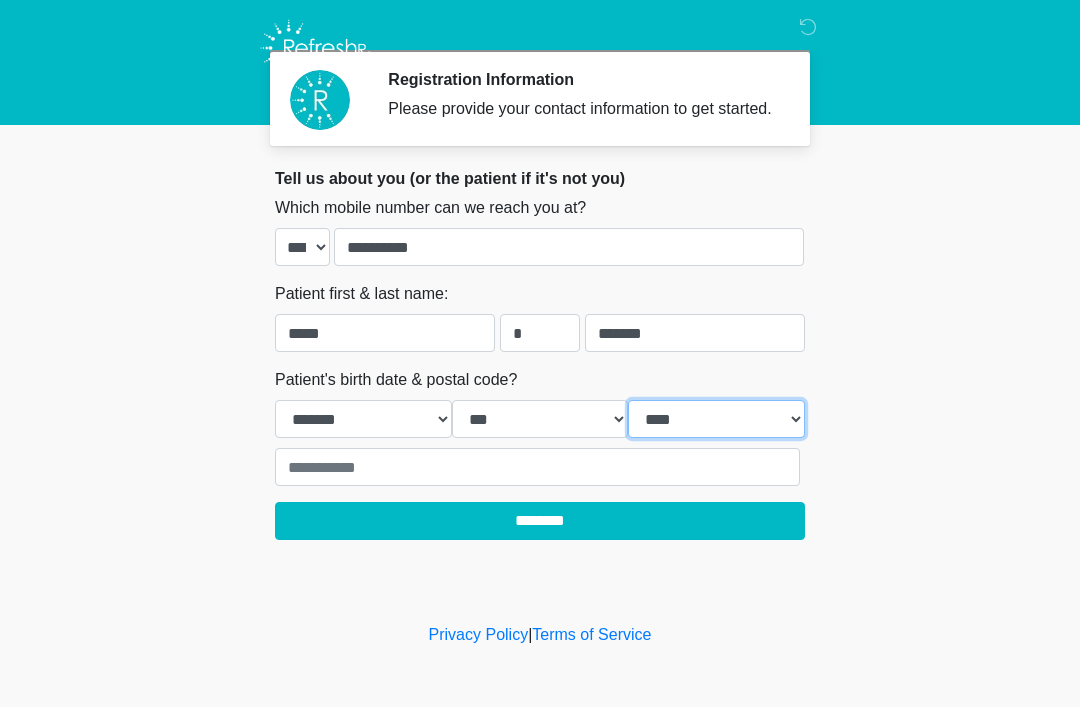 click on "****
****
****
****
****
****
****
****
****
****
****
****
****
****
****
****
****
****
****
****
****
****
****
****
****
****
****
****
****
****
****
****
****
****
****
****
****
****
****
****
****
****
****
****
****
****
****
****
****
****
****
****
****
****
****
****
****
****
****
****
****
****
****
****
****
****
****
****
****
****
****
****
****
****
****
****
****
****
****
****
****
****
****
****
****
****
****
****
****
****
****
****
****
****
****
****
****
****
****
****
****
****" at bounding box center (716, 419) 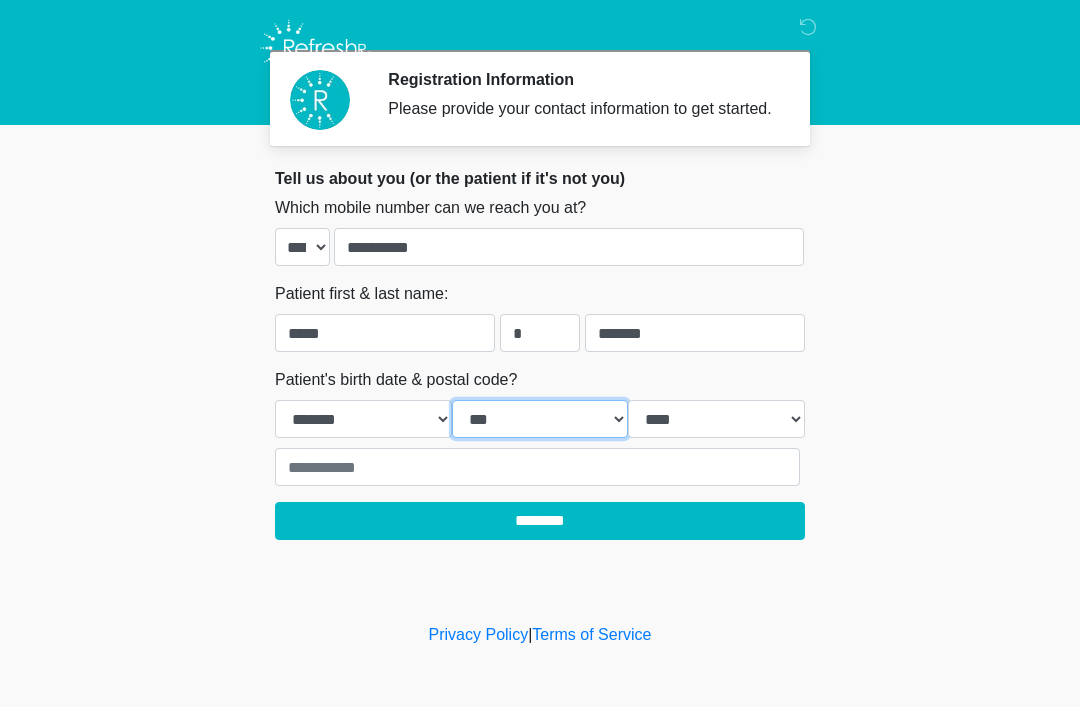 click on "***
*
*
*
*
*
*
*
*
*
**
**
**
**
**
**
**
**
**
**
**
**
**
**
**
**
**
**
**
**
**
**" at bounding box center [540, 419] 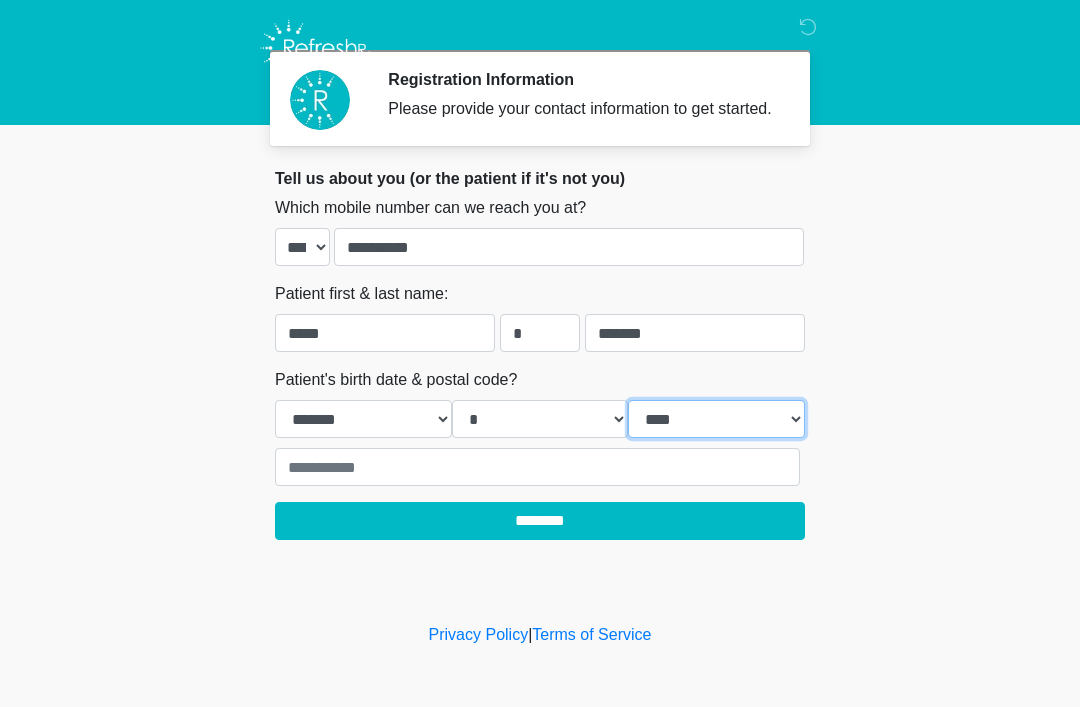 click on "****
****
****
****
****
****
****
****
****
****
****
****
****
****
****
****
****
****
****
****
****
****
****
****
****
****
****
****
****
****
****
****
****
****
****
****
****
****
****
****
****
****
****
****
****
****
****
****
****
****
****
****
****
****
****
****
****
****
****
****
****
****
****
****
****
****
****
****
****
****
****
****
****
****
****
****
****
****
****
****
****
****
****
****
****
****
****
****
****
****
****
****
****
****
****
****
****
****
****
****
****
****" at bounding box center (716, 419) 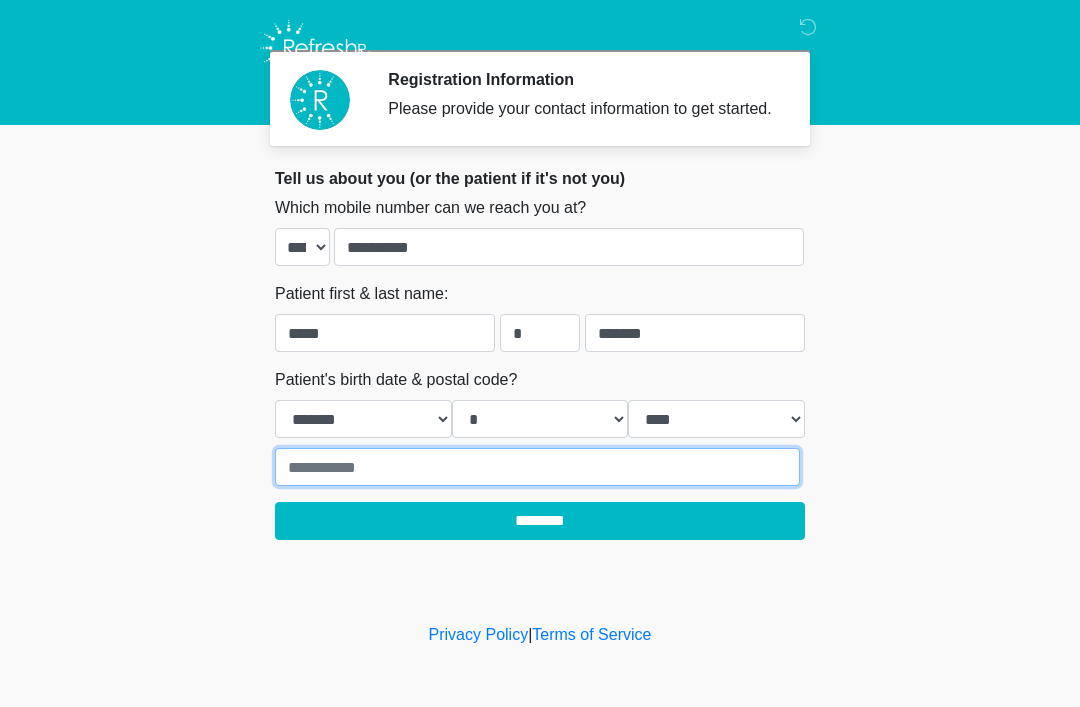 click at bounding box center (537, 467) 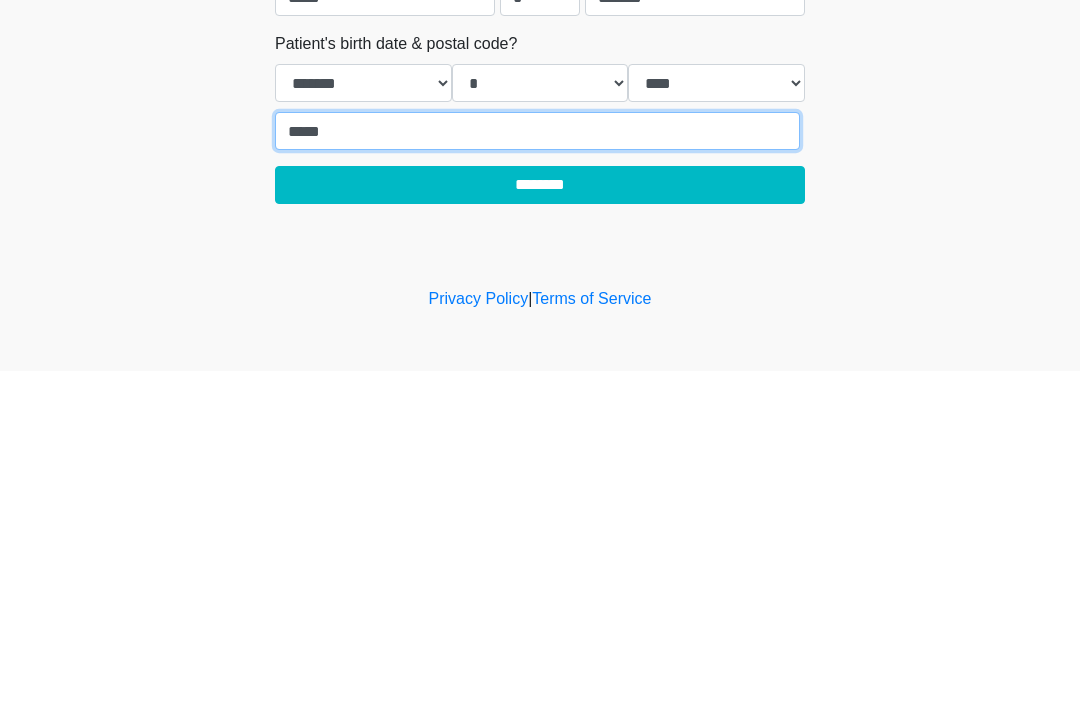 type on "*****" 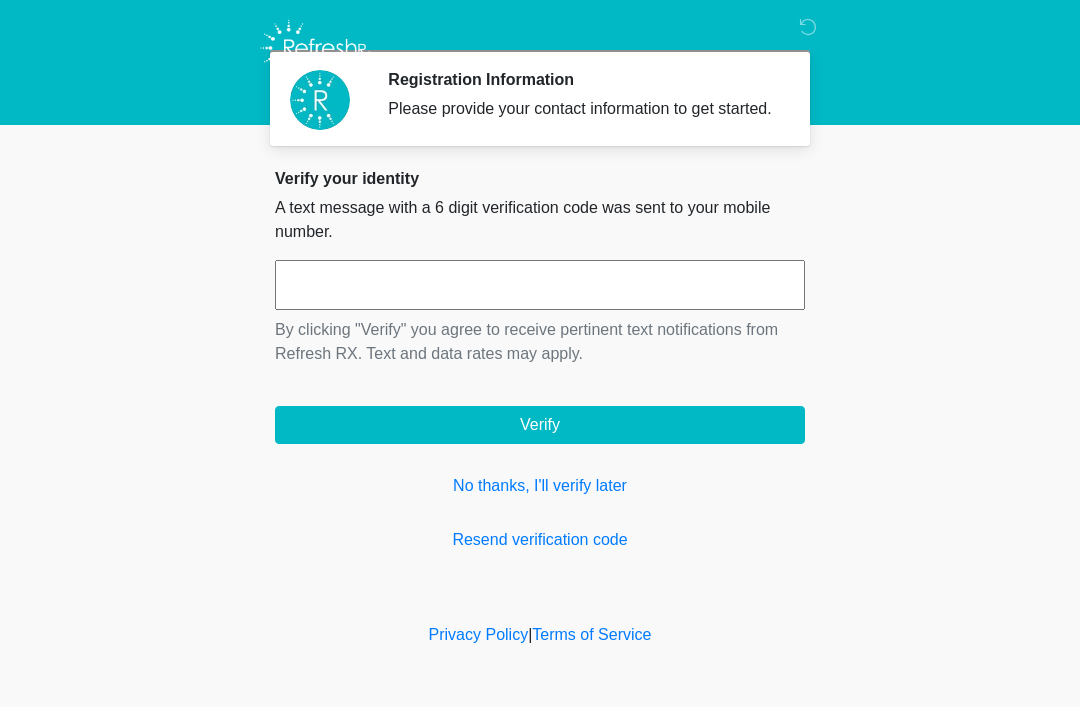 click at bounding box center (540, 285) 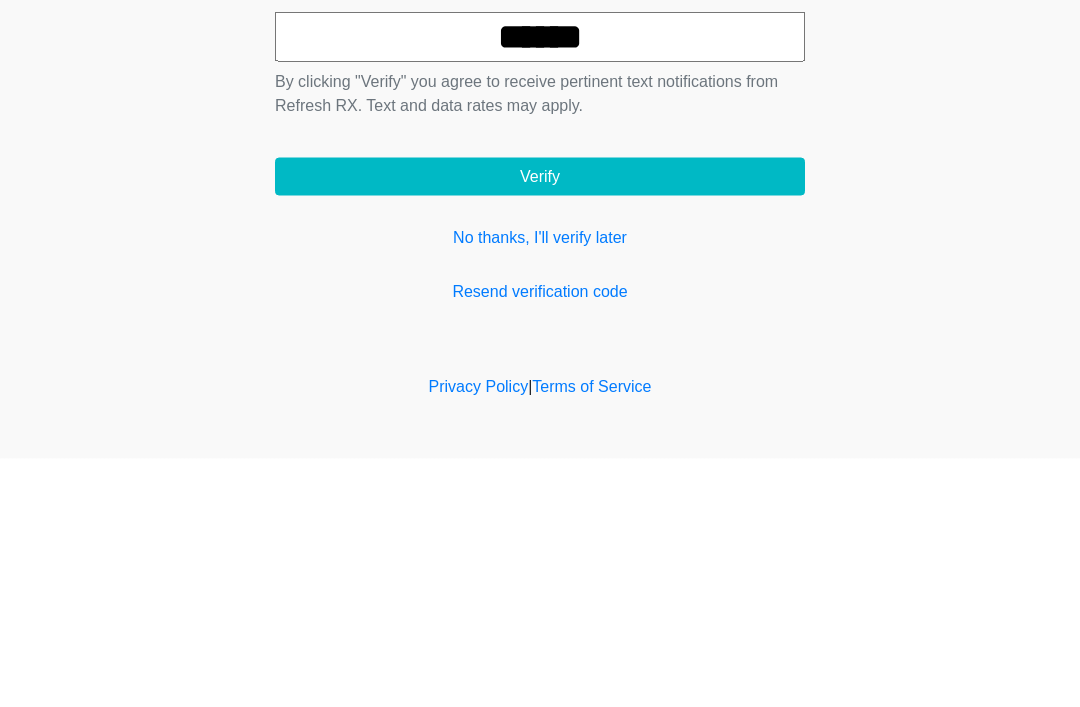 type on "******" 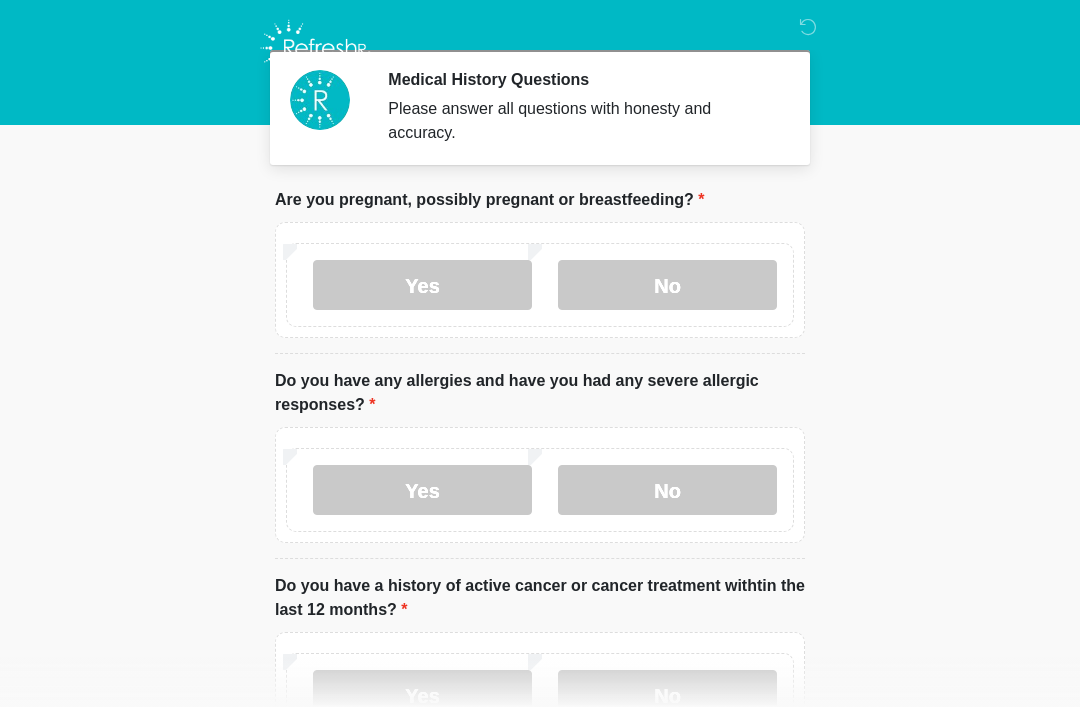 click on "No" at bounding box center [667, 285] 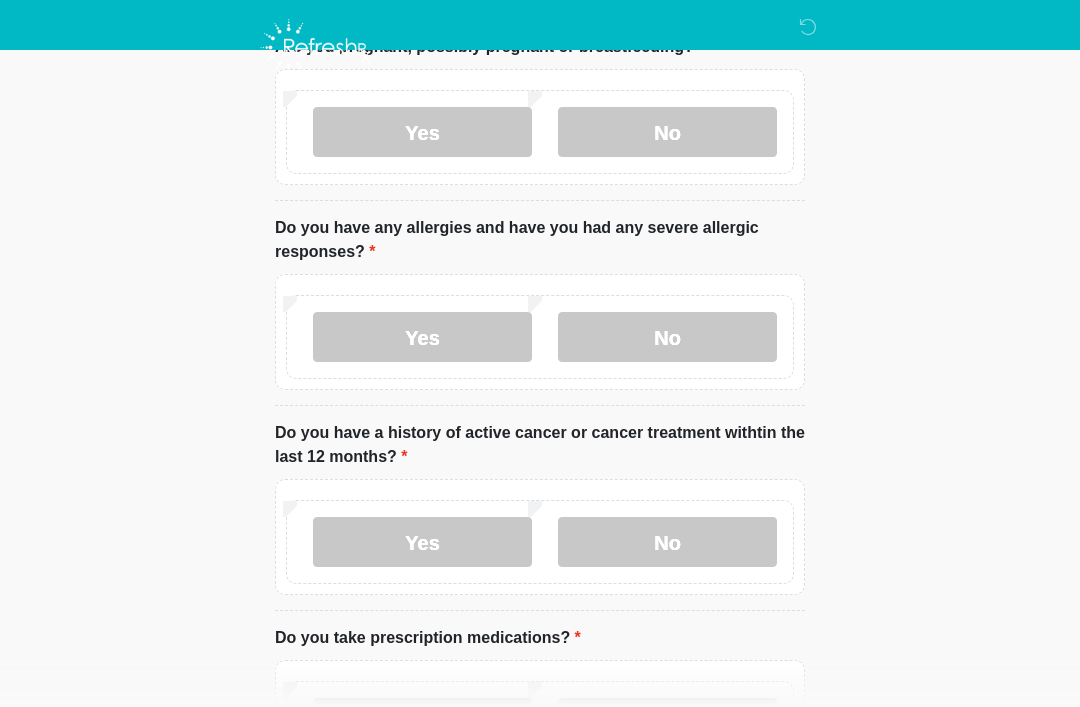 scroll, scrollTop: 153, scrollLeft: 0, axis: vertical 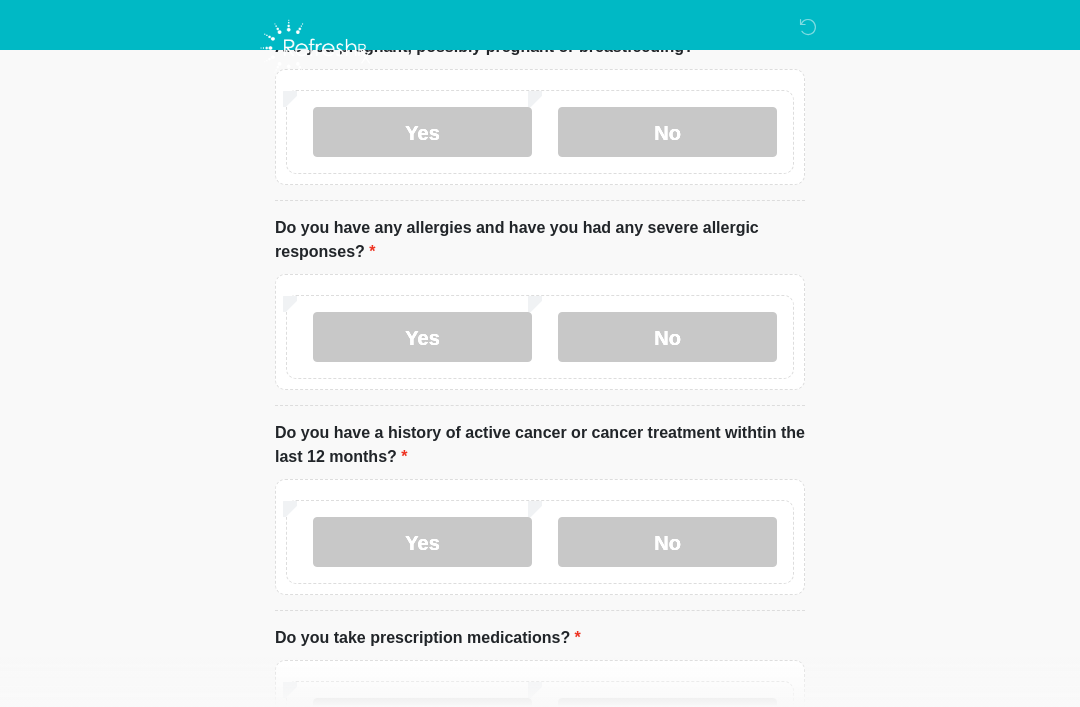 click on "No" at bounding box center (667, 542) 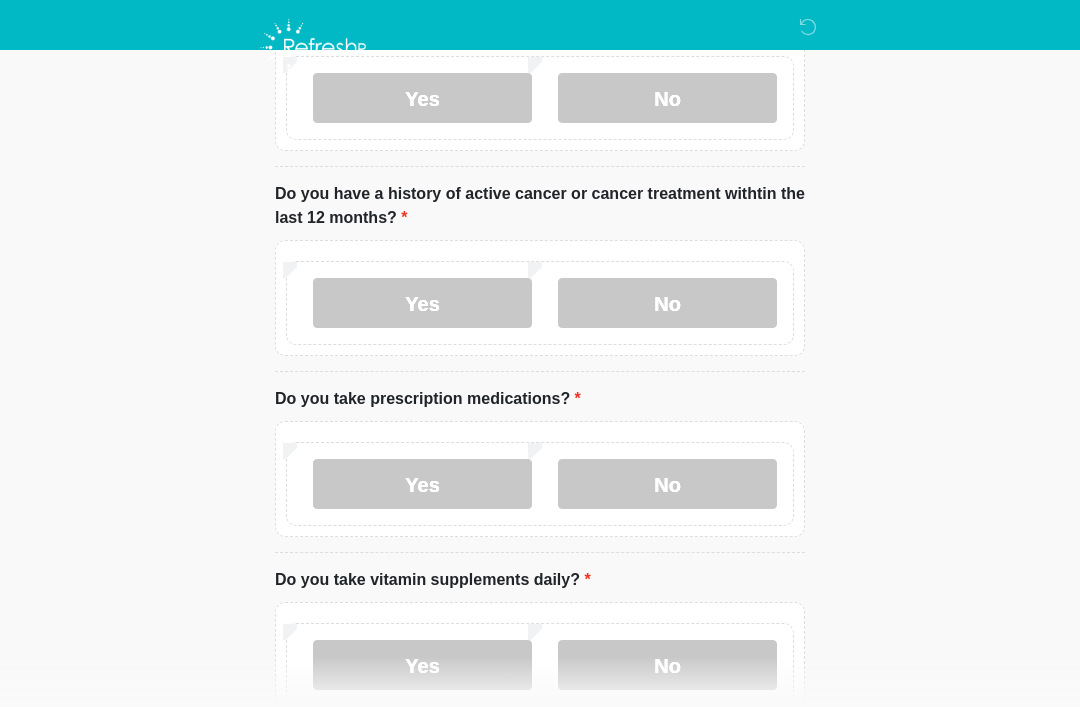 scroll, scrollTop: 406, scrollLeft: 0, axis: vertical 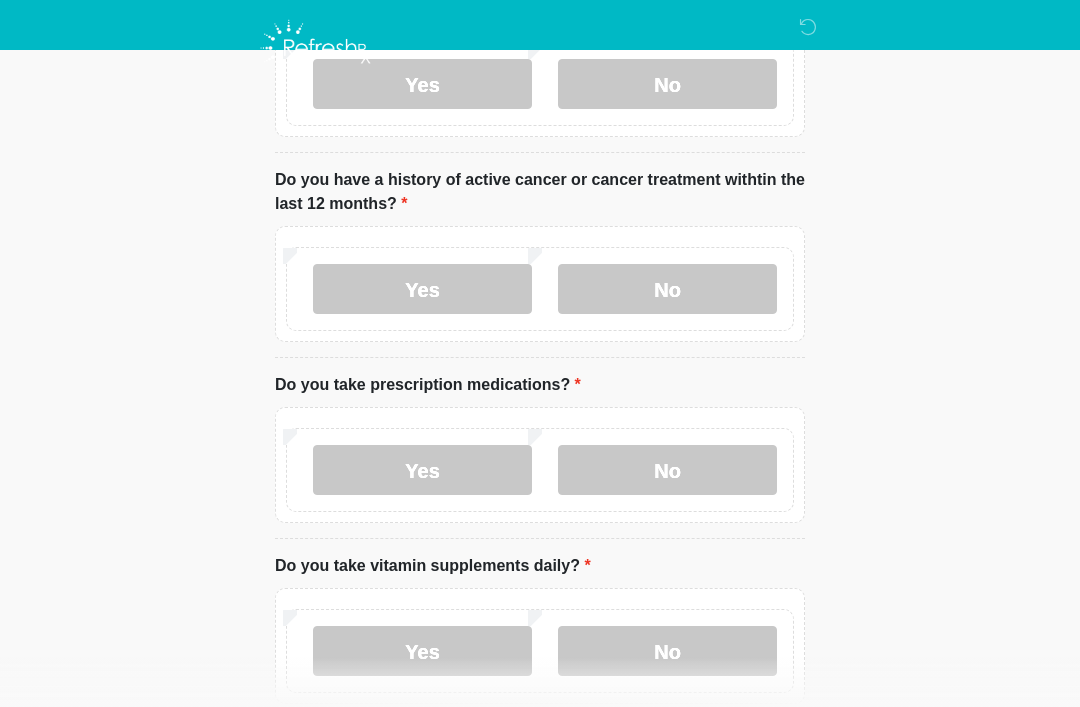click on "Yes" at bounding box center (422, 470) 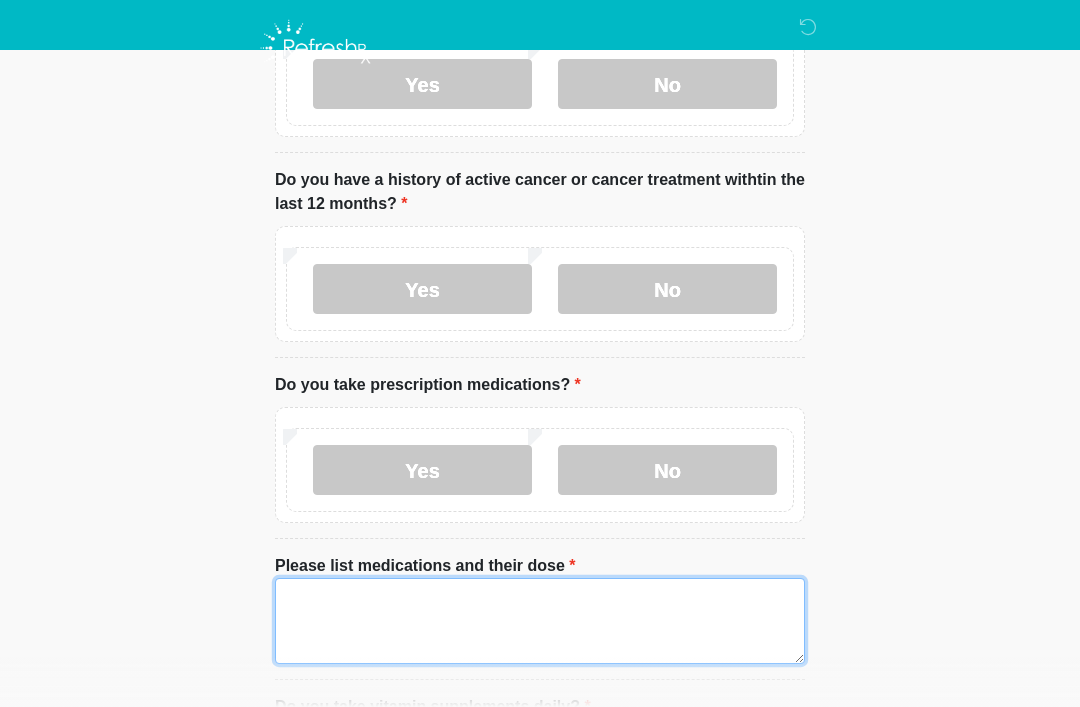 click on "Please list medications and their dose" at bounding box center [540, 621] 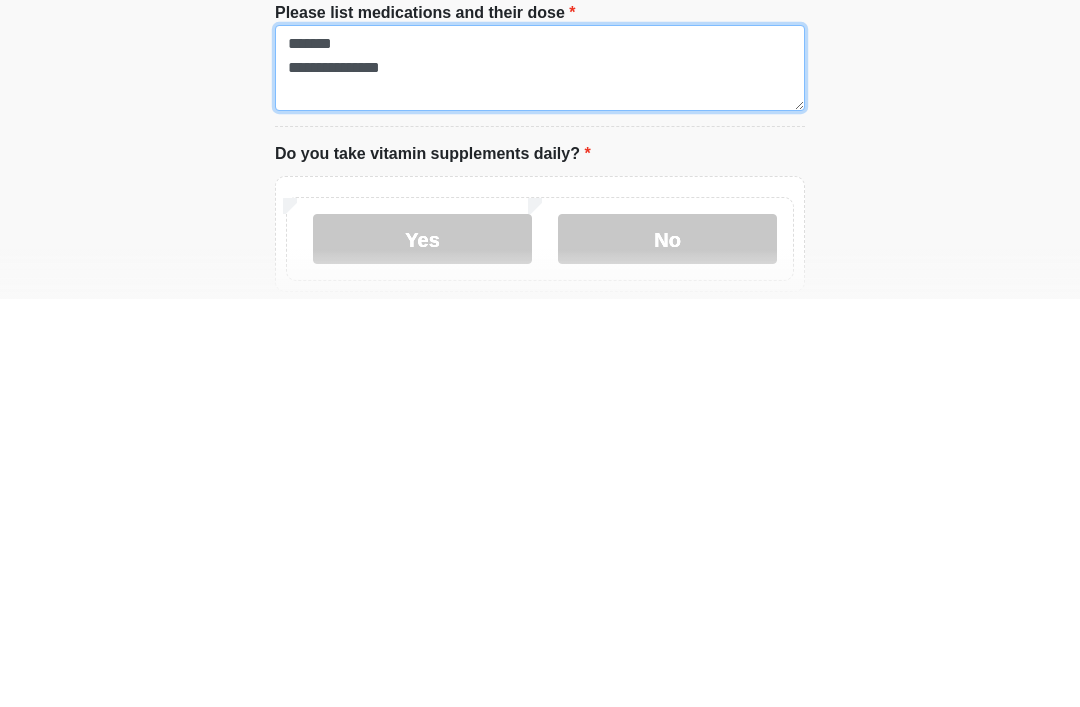 scroll, scrollTop: 552, scrollLeft: 0, axis: vertical 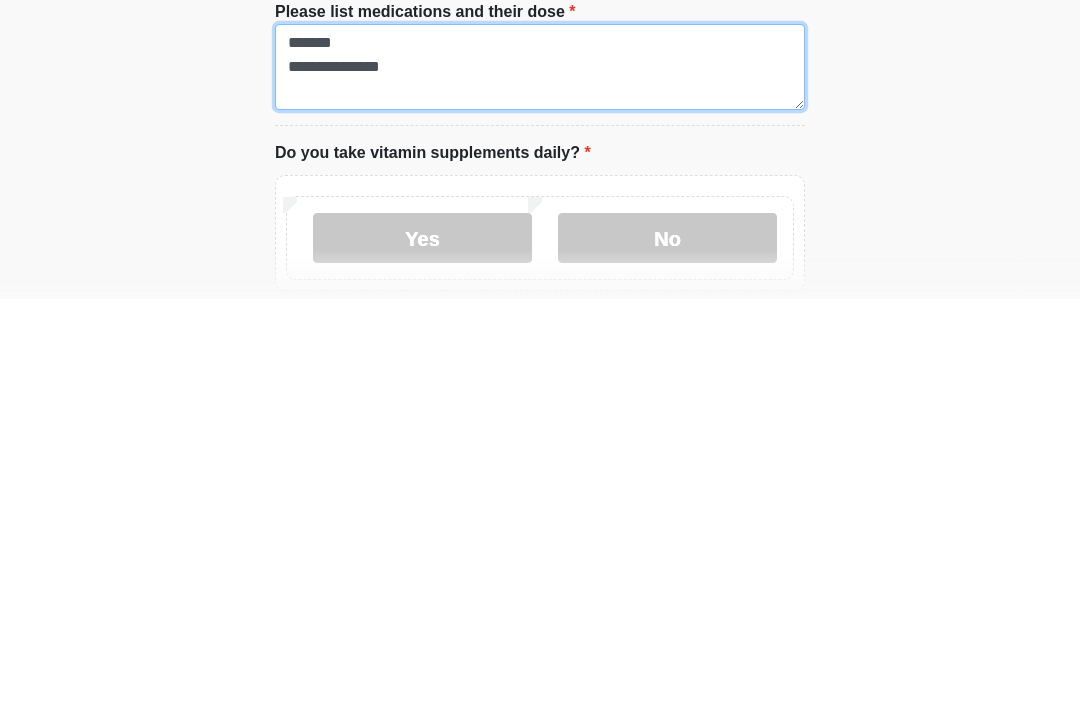 type on "**********" 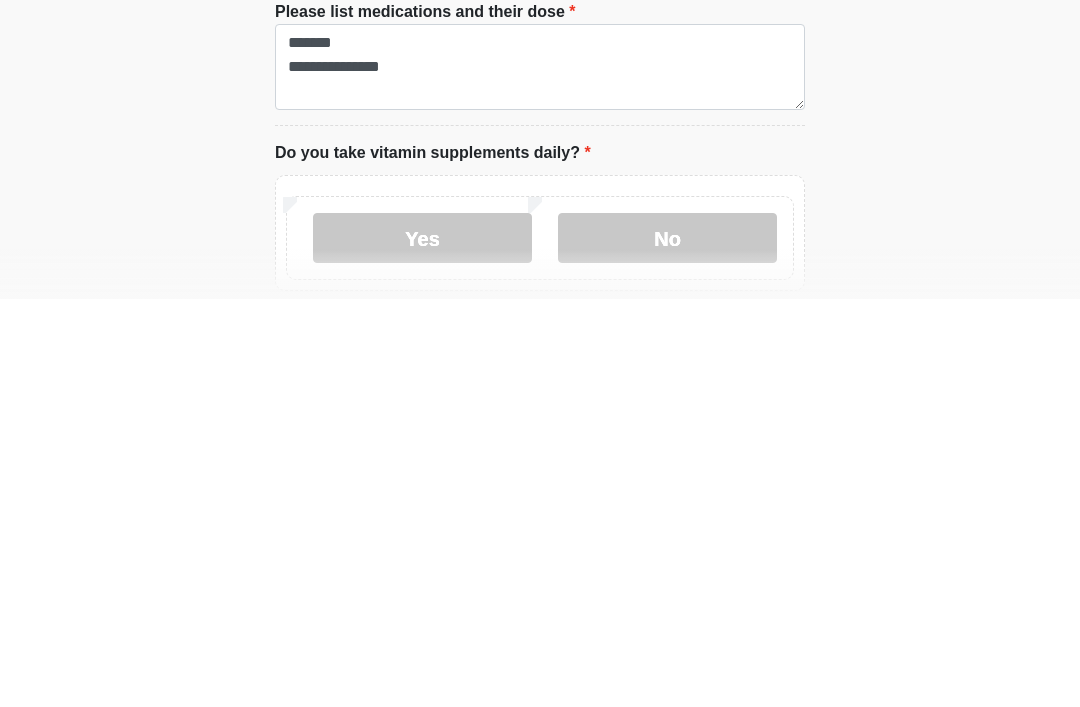 click on "Yes" at bounding box center [422, 646] 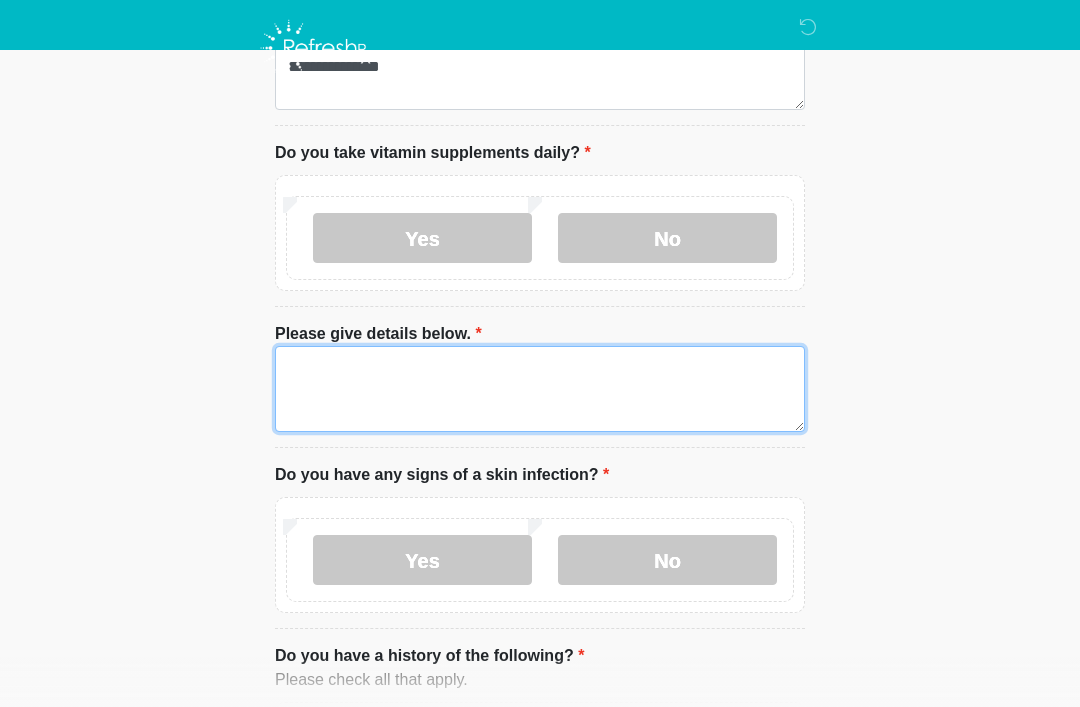 click on "Please give details below." at bounding box center [540, 389] 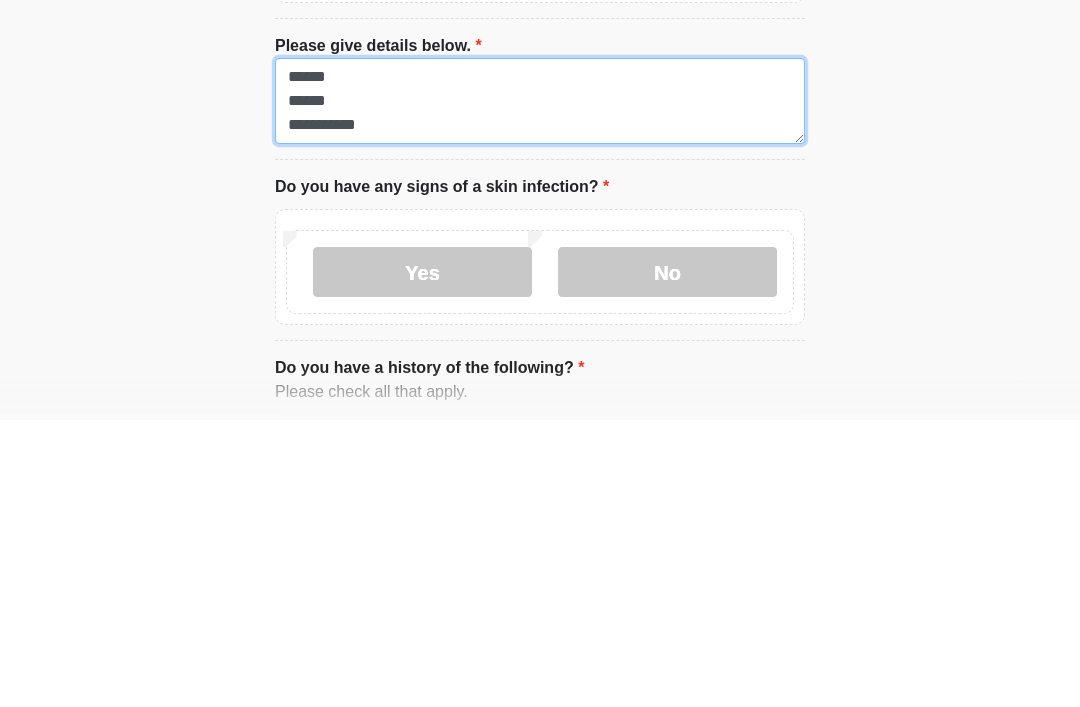 type on "**********" 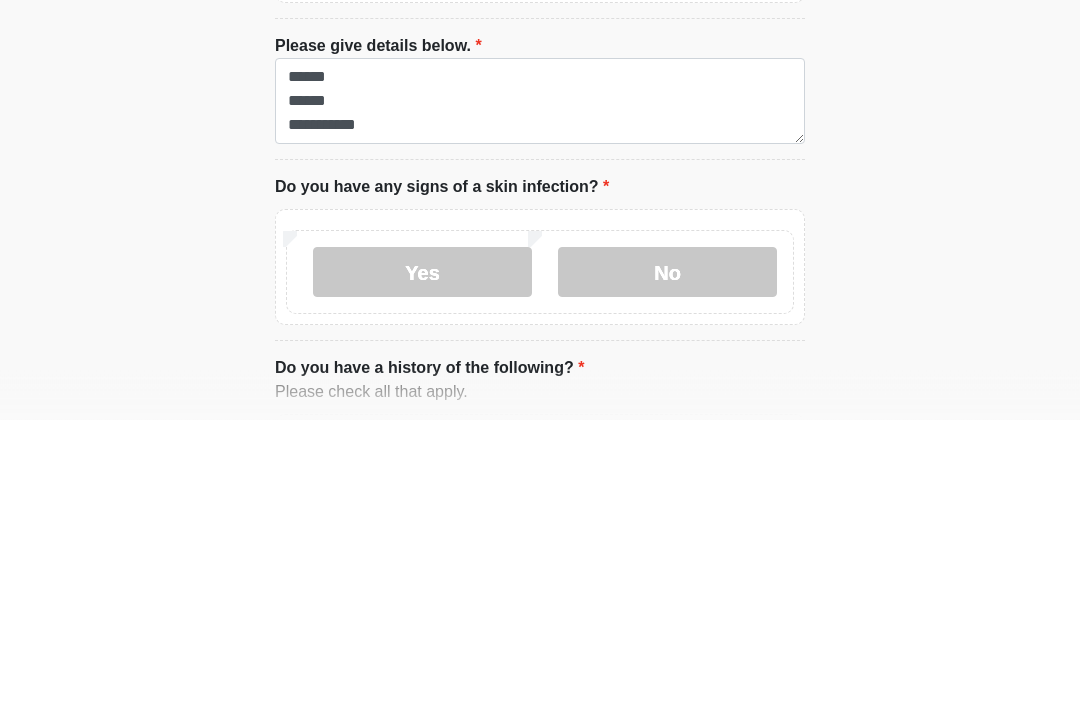 click on "No" at bounding box center [667, 560] 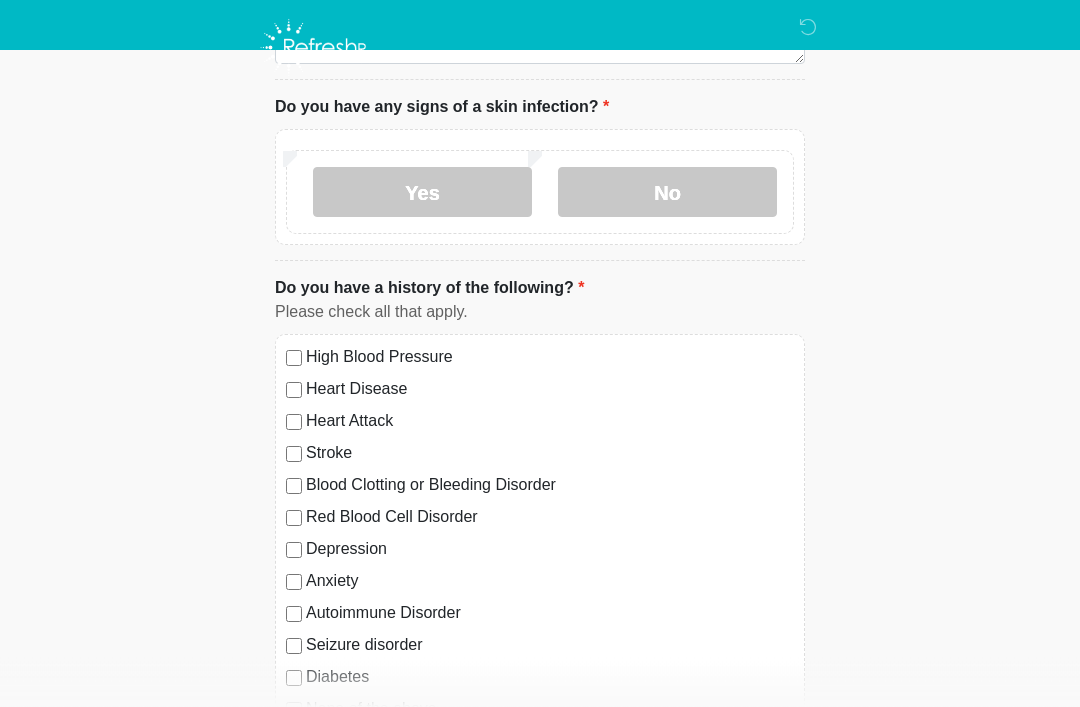 scroll, scrollTop: 1330, scrollLeft: 0, axis: vertical 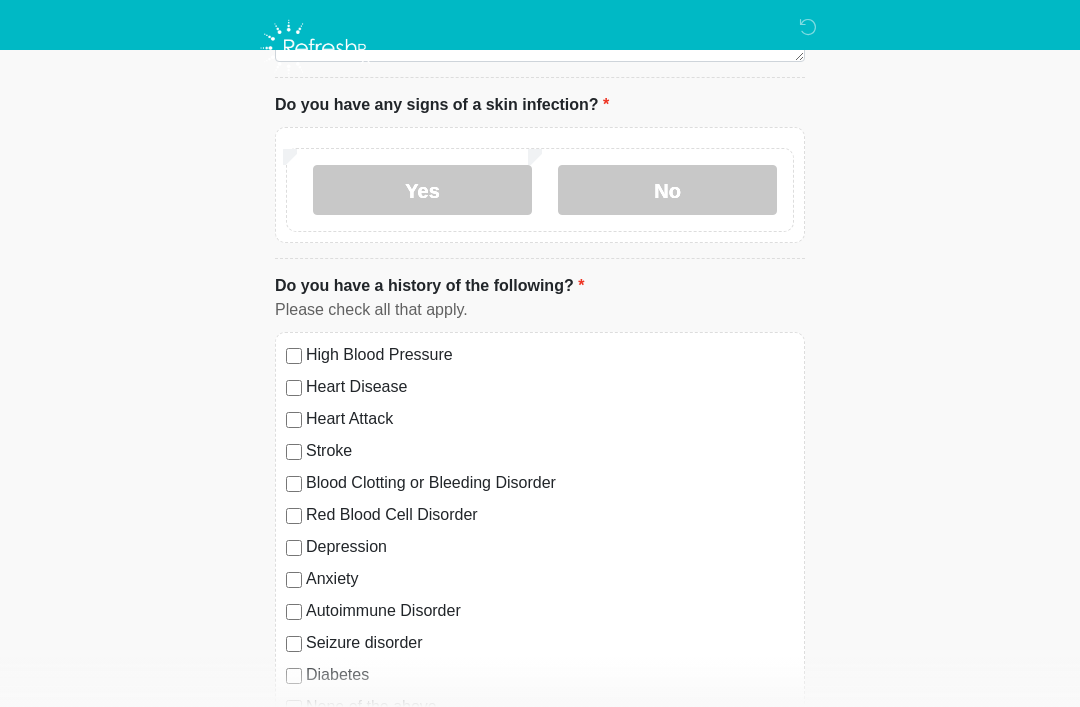 click on "None of the above" at bounding box center (540, 707) 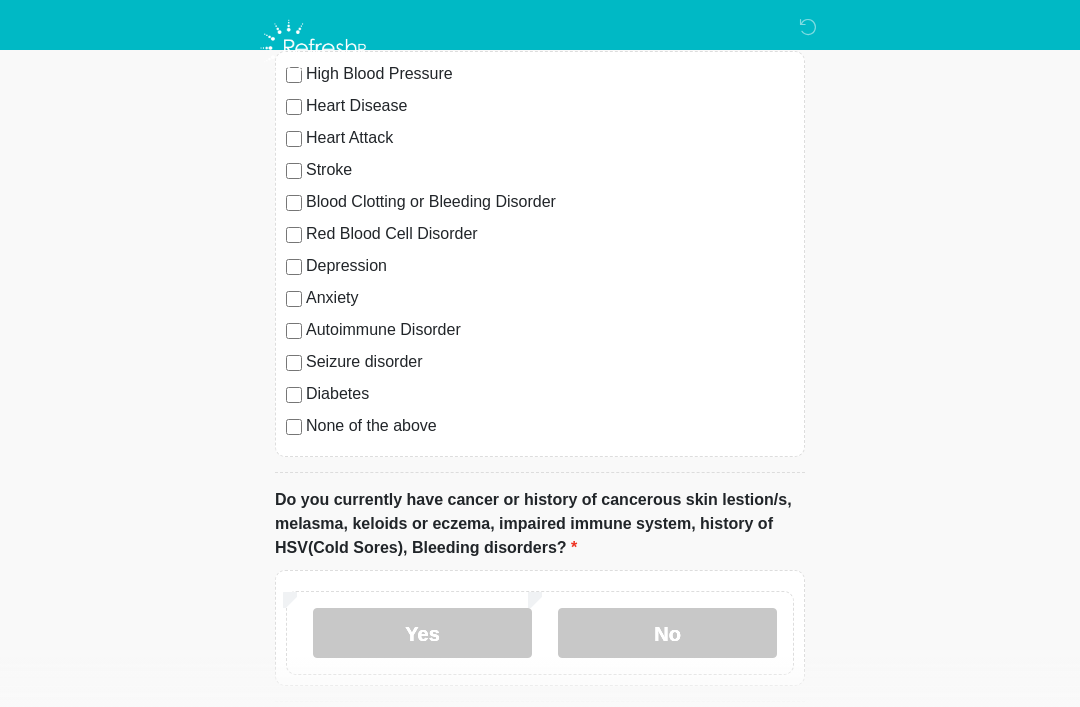 scroll, scrollTop: 1619, scrollLeft: 0, axis: vertical 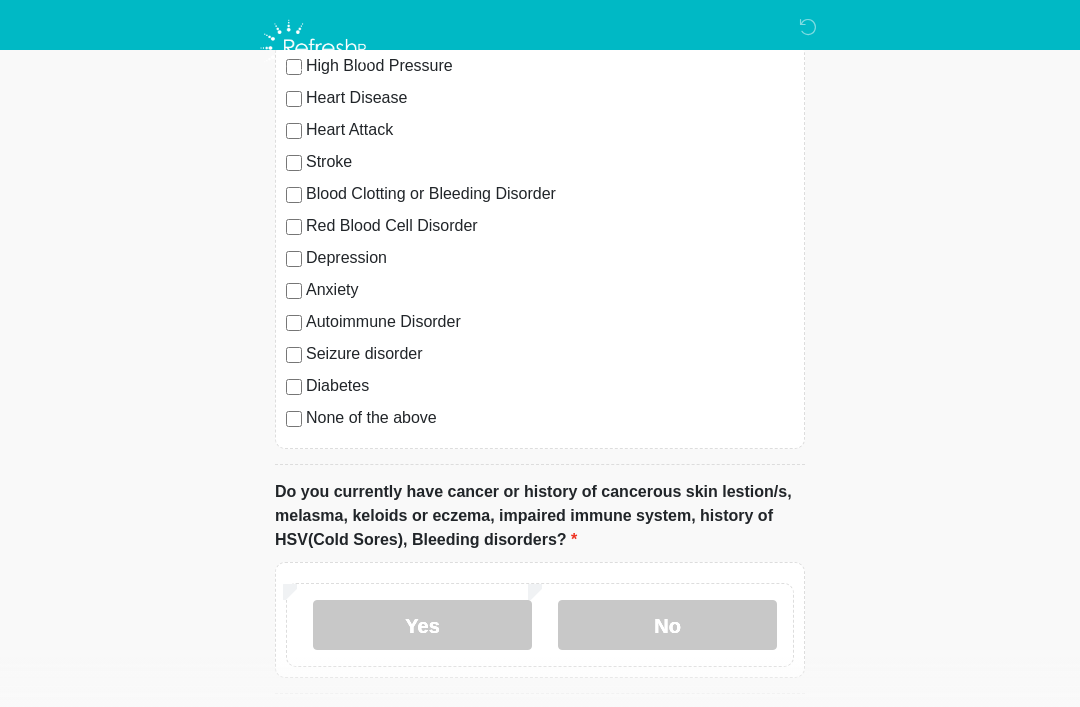 click on "No" at bounding box center (667, 625) 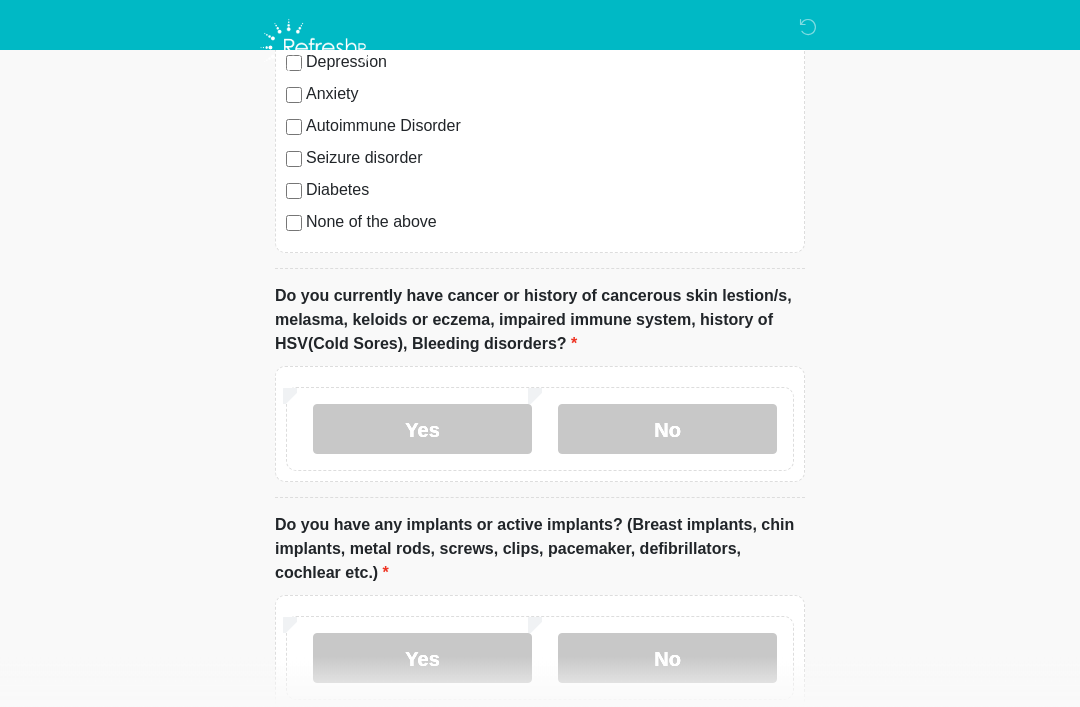 scroll, scrollTop: 1824, scrollLeft: 0, axis: vertical 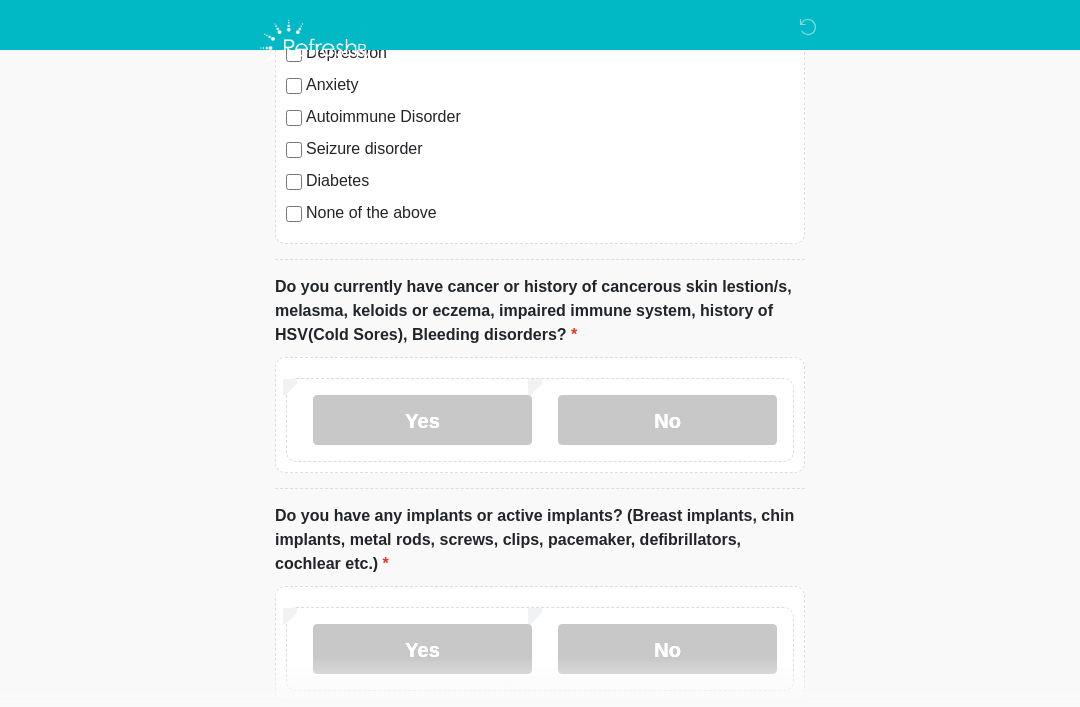 click on "No" at bounding box center [667, 649] 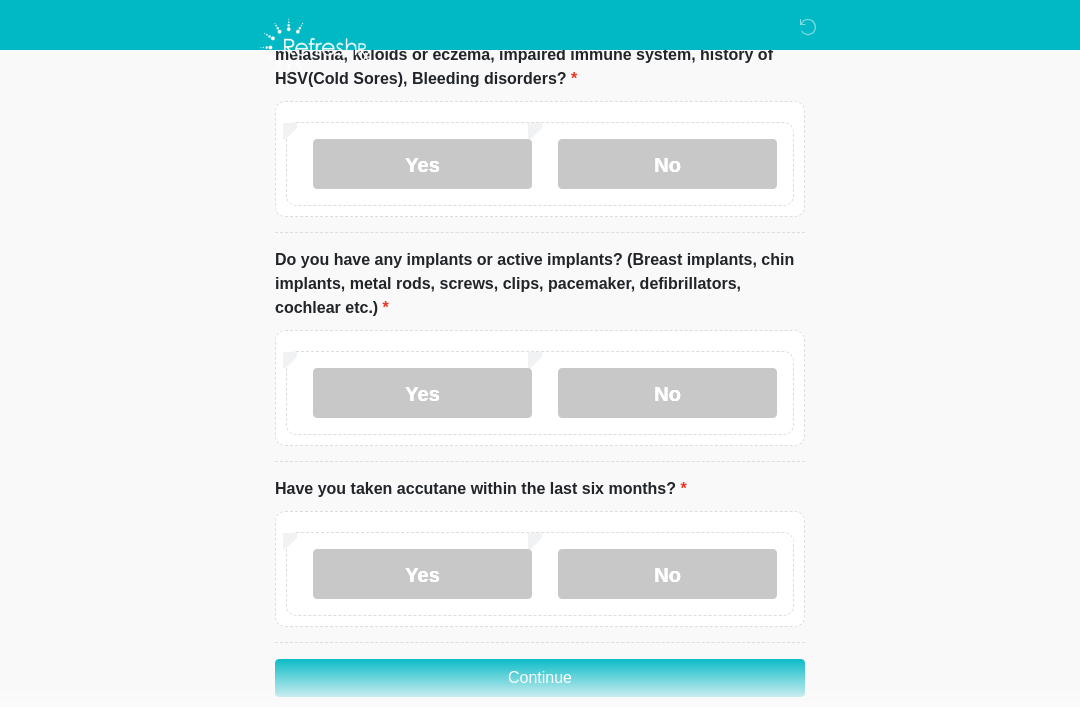 scroll, scrollTop: 2091, scrollLeft: 0, axis: vertical 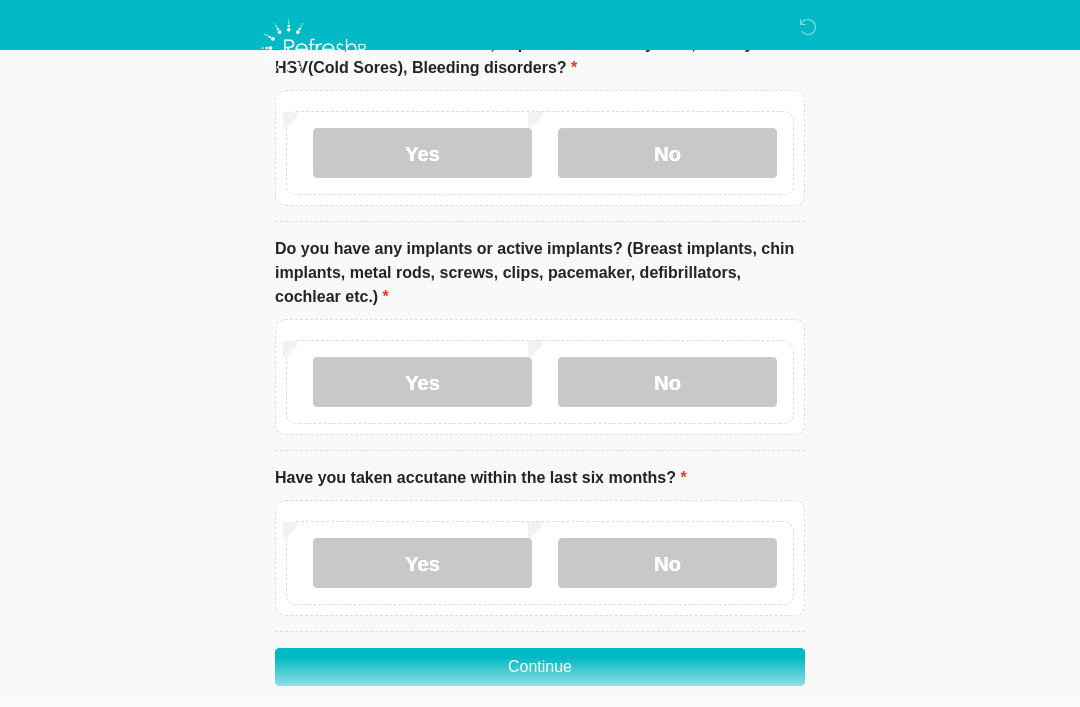 click on "No" at bounding box center (667, 563) 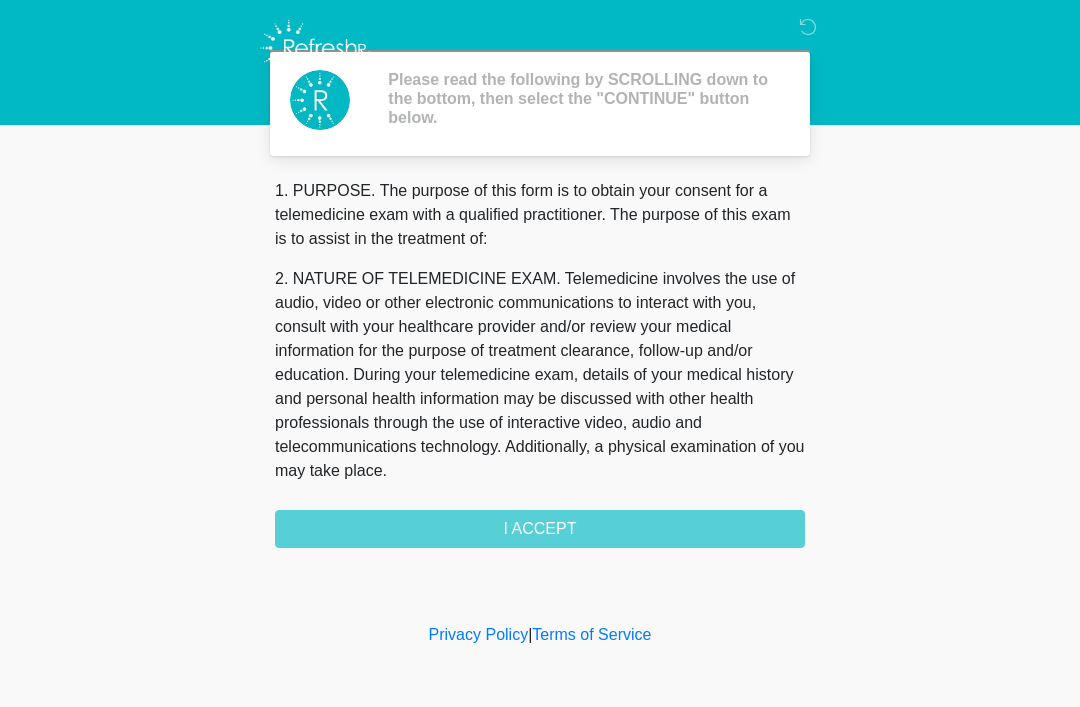 scroll, scrollTop: 0, scrollLeft: 0, axis: both 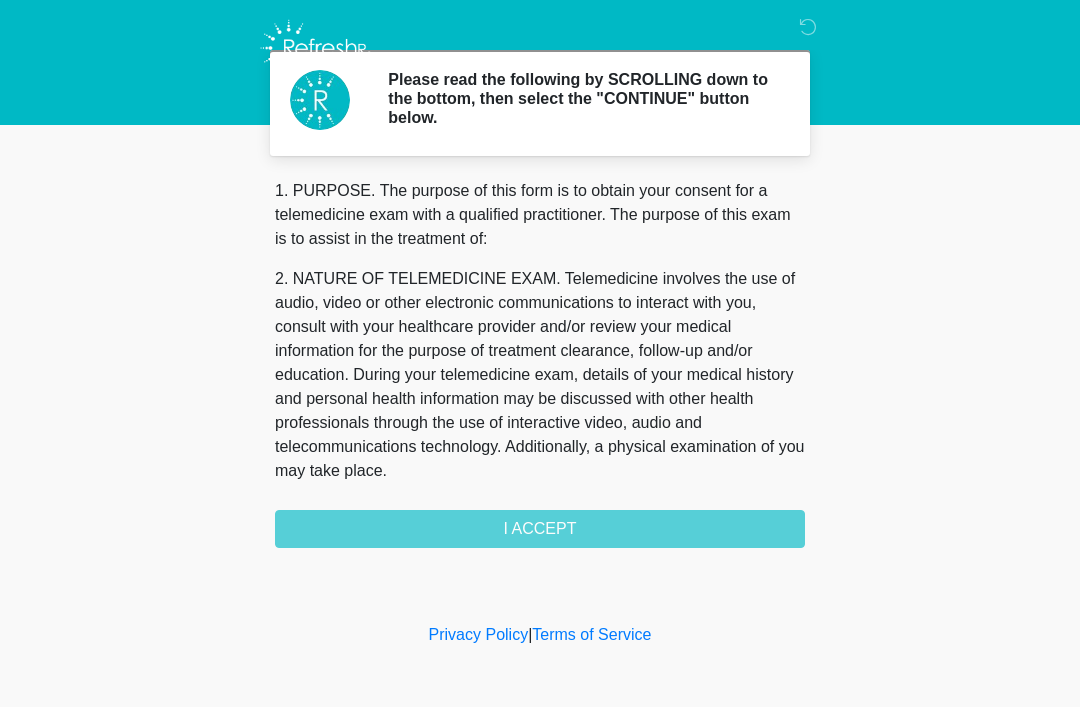 click on "1. PURPOSE. The purpose of this form is to obtain your consent for a telemedicine exam with a qualified practitioner. The purpose of this exam is to assist in the treatment of:  2. NATURE OF TELEMEDICINE EXAM. Telemedicine involves the use of audio, video or other electronic communications to interact with you, consult with your healthcare provider and/or review your medical information for the purpose of treatment clearance, follow-up and/or education. During your telemedicine exam, details of your medical history and personal health information may be discussed with other health professionals through the use of interactive video, audio and telecommunications technology. Additionally, a physical examination of you may take place. 4. HEALTHCARE INSTITUTION. Refresh RX has medical and non-medical technical personnel who may participate in the telemedicine exam to aid in the audio/video link with the qualified practitioner.
I ACCEPT" at bounding box center [540, 363] 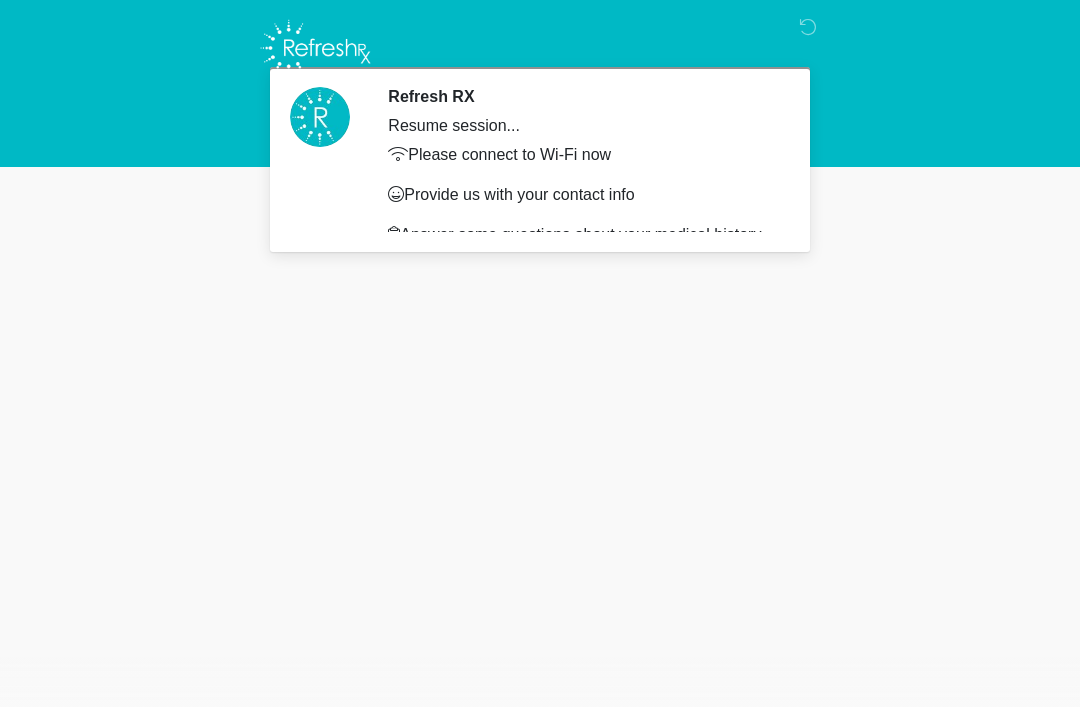 scroll, scrollTop: 0, scrollLeft: 0, axis: both 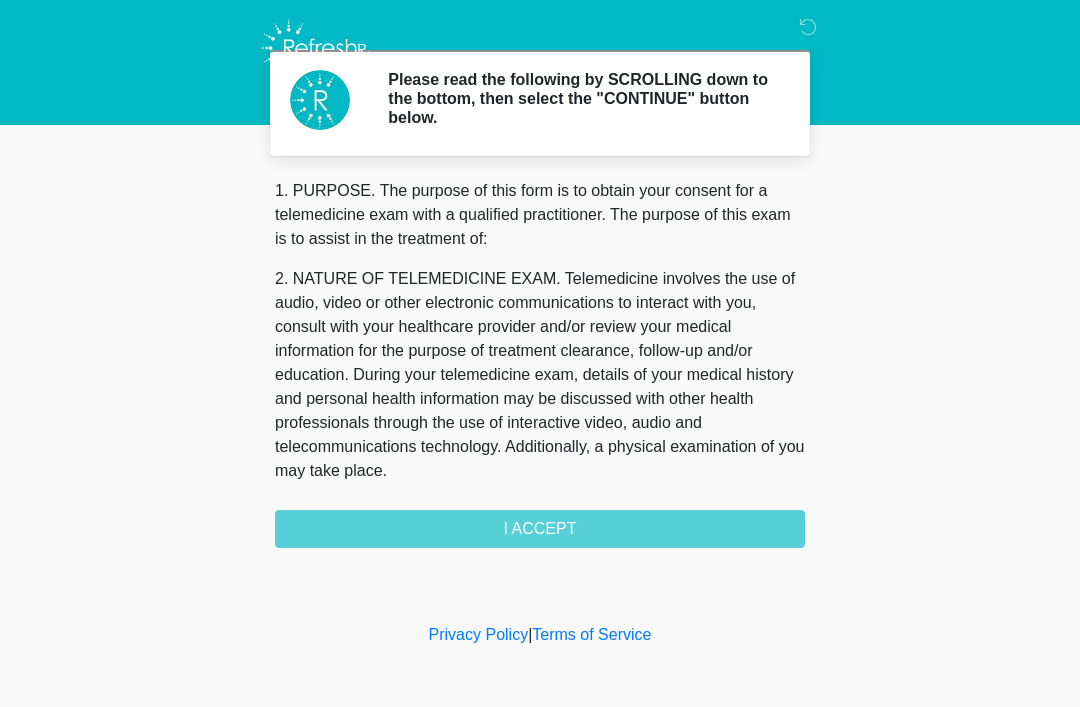 click on "1. PURPOSE. The purpose of this form is to obtain your consent for a telemedicine exam with a qualified practitioner. The purpose of this exam is to assist in the treatment of:  2. NATURE OF TELEMEDICINE EXAM. Telemedicine involves the use of audio, video or other electronic communications to interact with you, consult with your healthcare provider and/or review your medical information for the purpose of treatment clearance, follow-up and/or education. During your telemedicine exam, details of your medical history and personal health information may be discussed with other health professionals through the use of interactive video, audio and telecommunications technology. Additionally, a physical examination of you may take place. 4. HEALTHCARE INSTITUTION. Refresh RX has medical and non-medical technical personnel who may participate in the telemedicine exam to aid in the audio/video link with the qualified practitioner.
I ACCEPT" at bounding box center [540, 363] 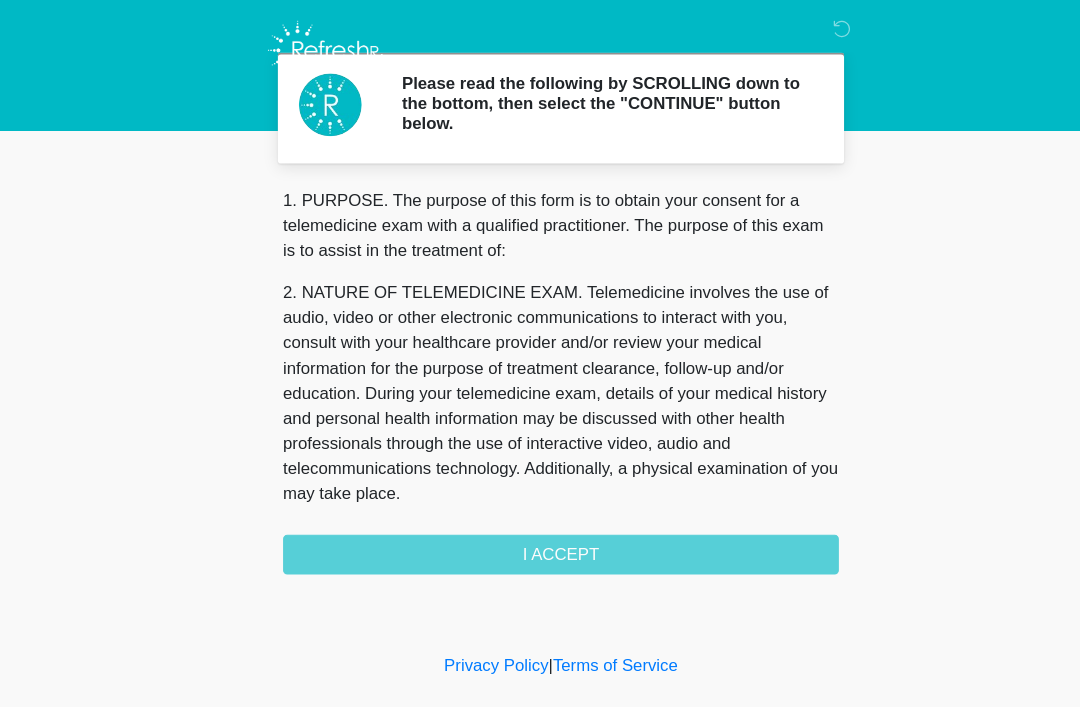 click at bounding box center [525, 48] 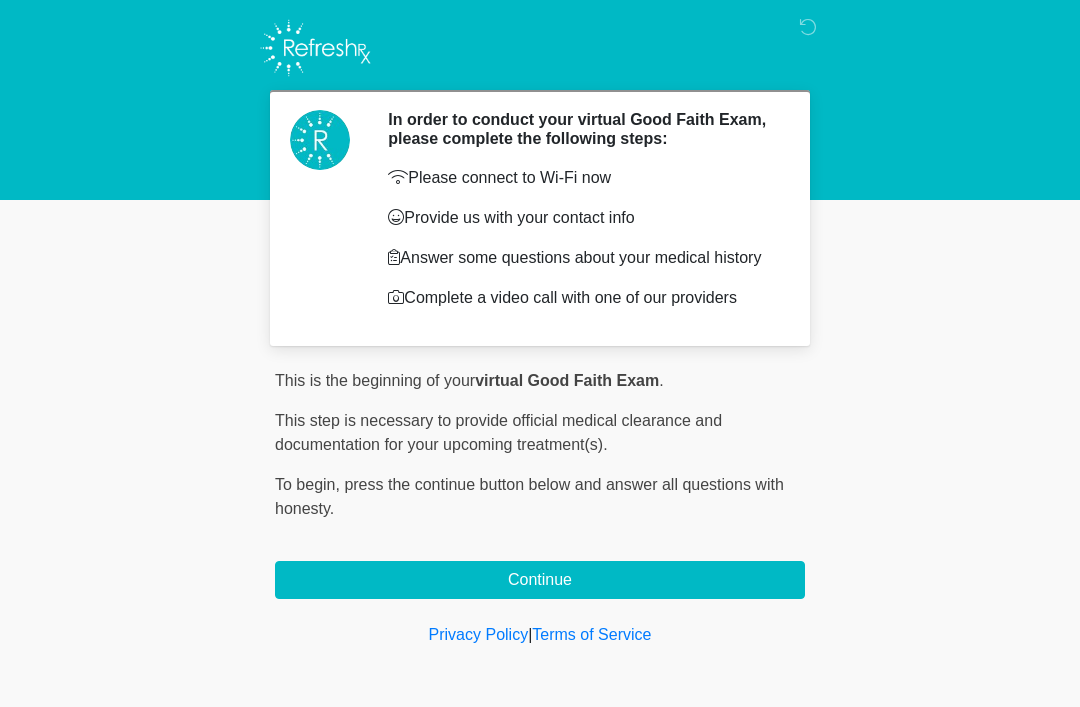 scroll, scrollTop: 0, scrollLeft: 0, axis: both 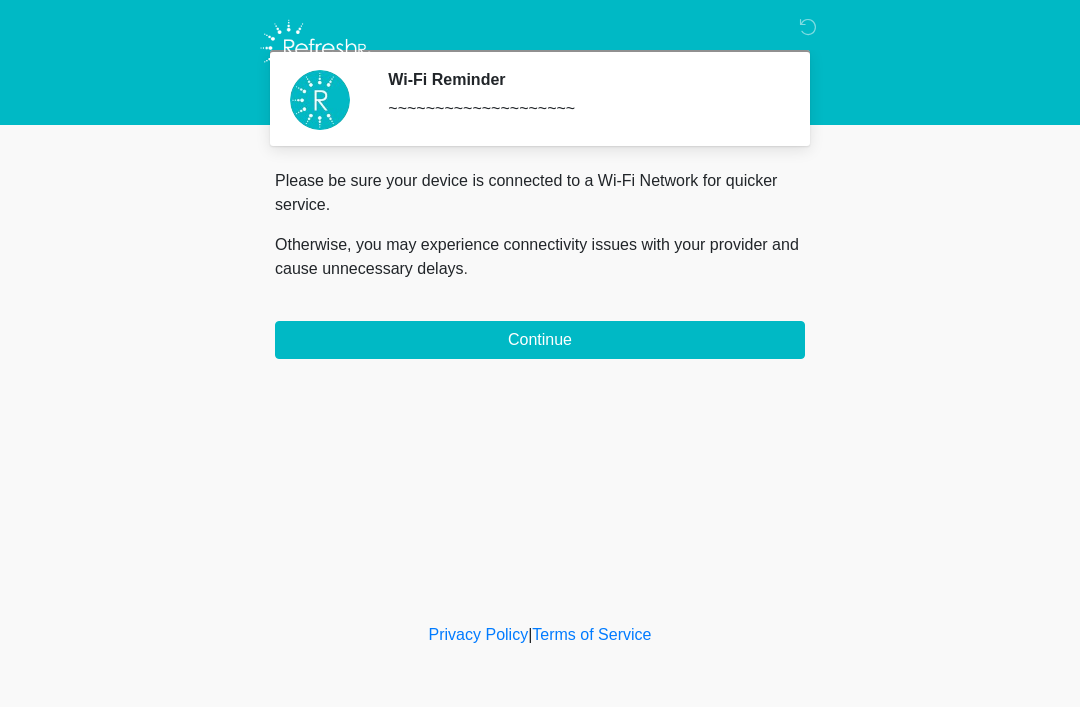 click on "Continue" at bounding box center (540, 340) 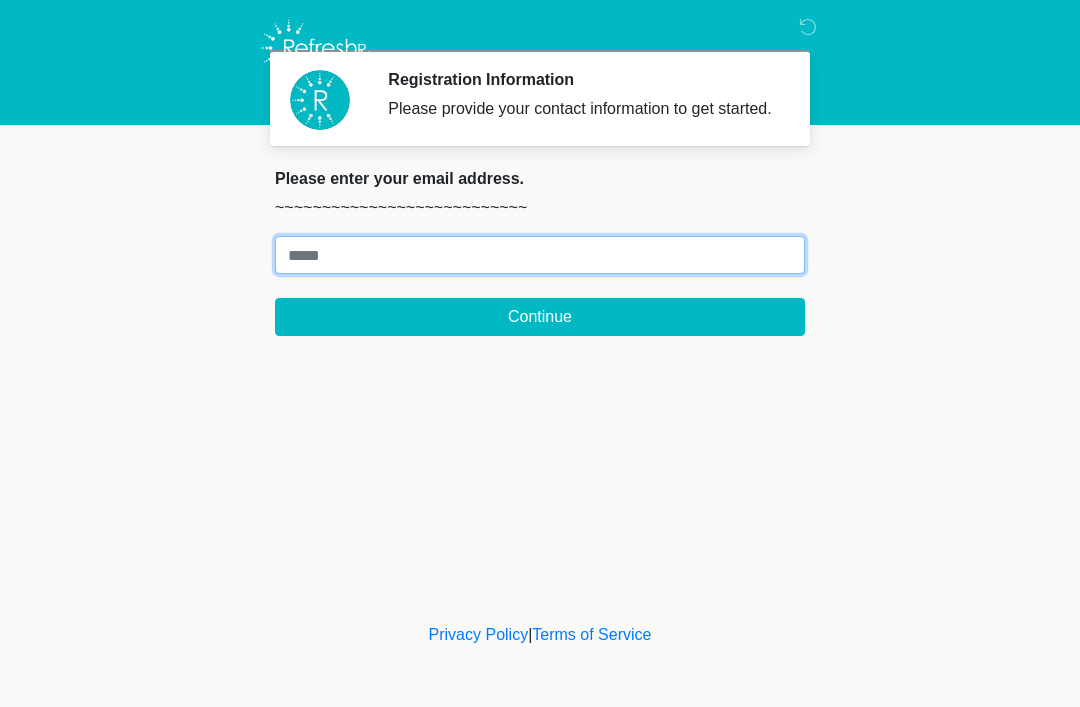 click on "Where should we email your treatment plan?" at bounding box center (540, 255) 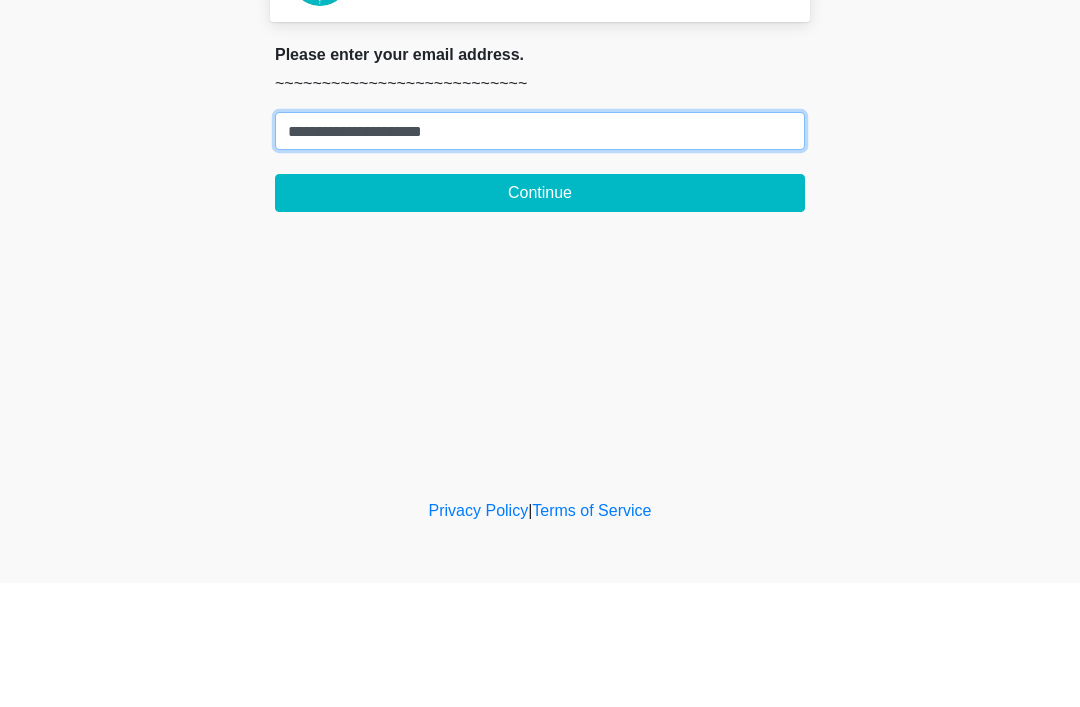 type on "**********" 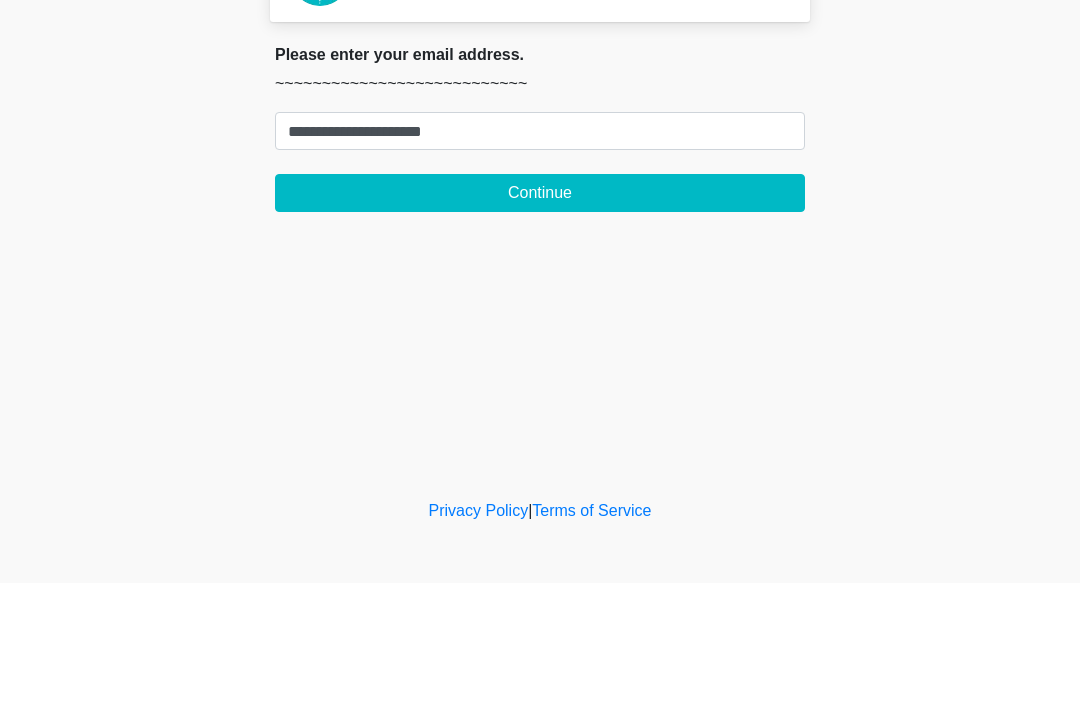 click on "Continue" at bounding box center (540, 317) 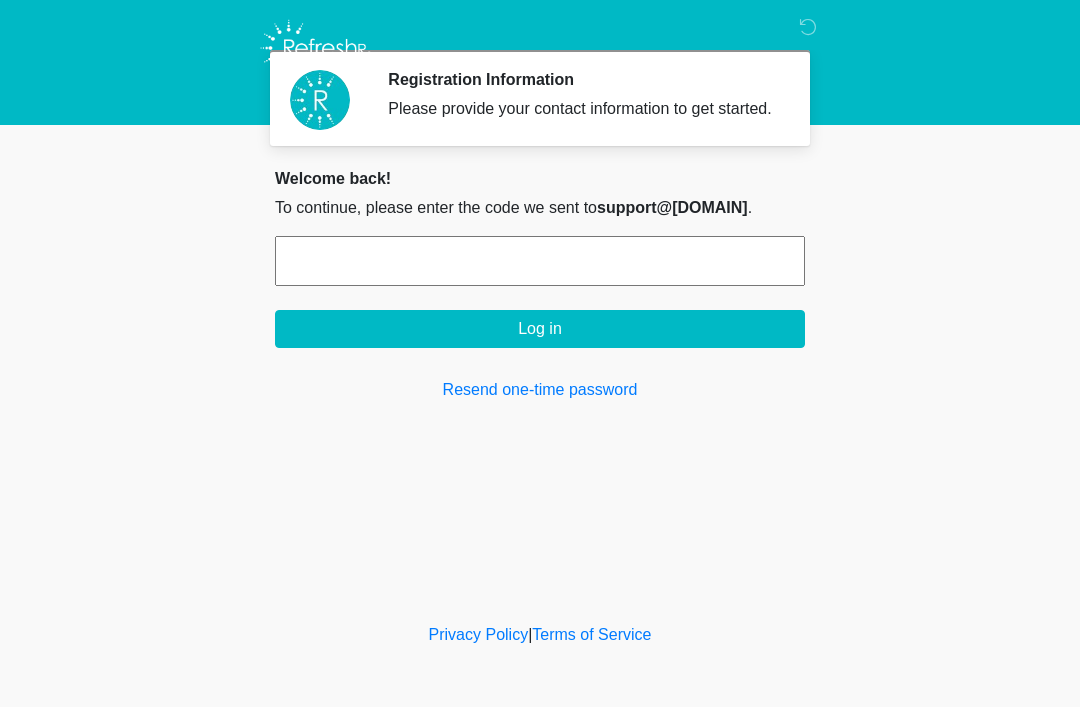 click at bounding box center (540, 261) 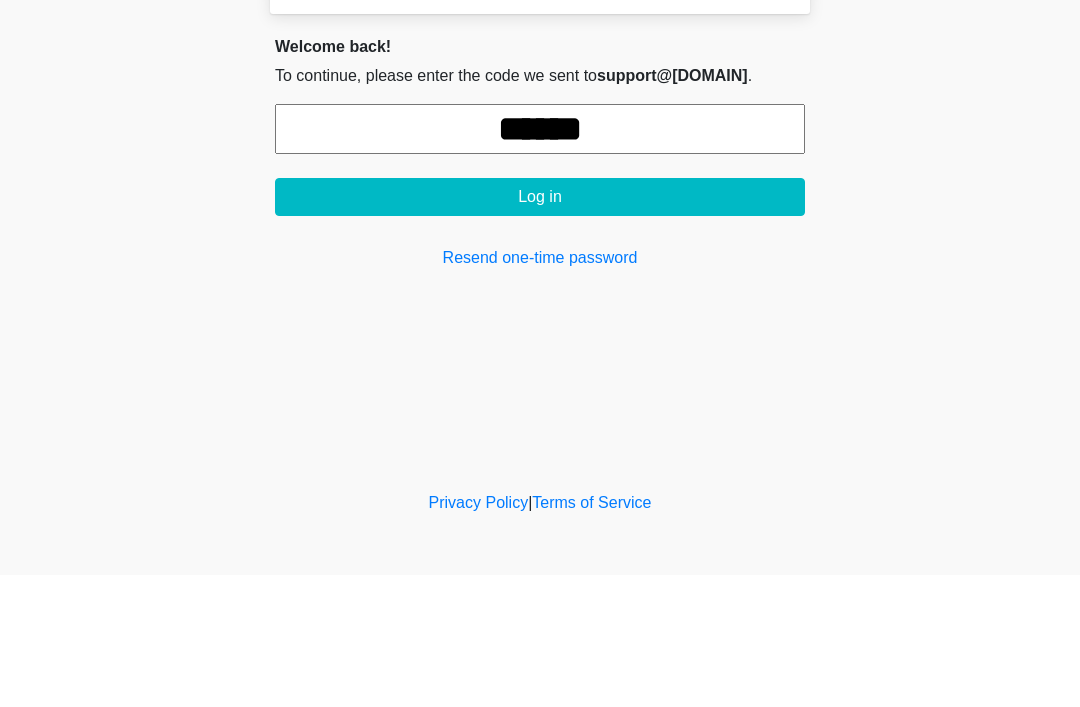 type on "******" 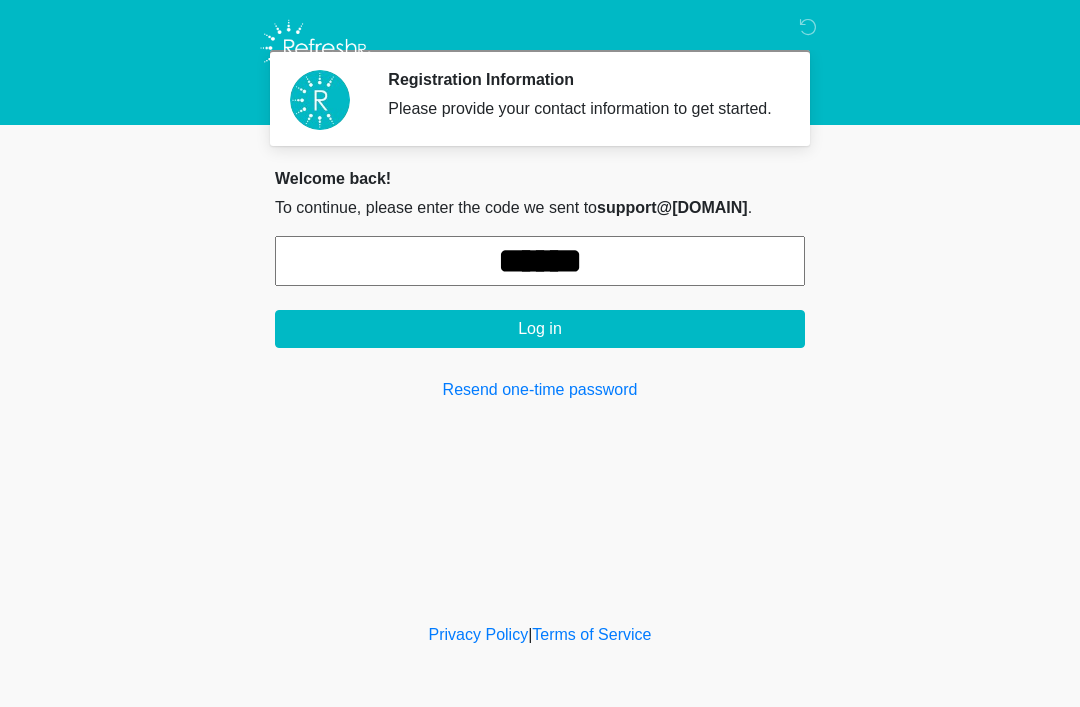 click on "Log in" at bounding box center (540, 329) 